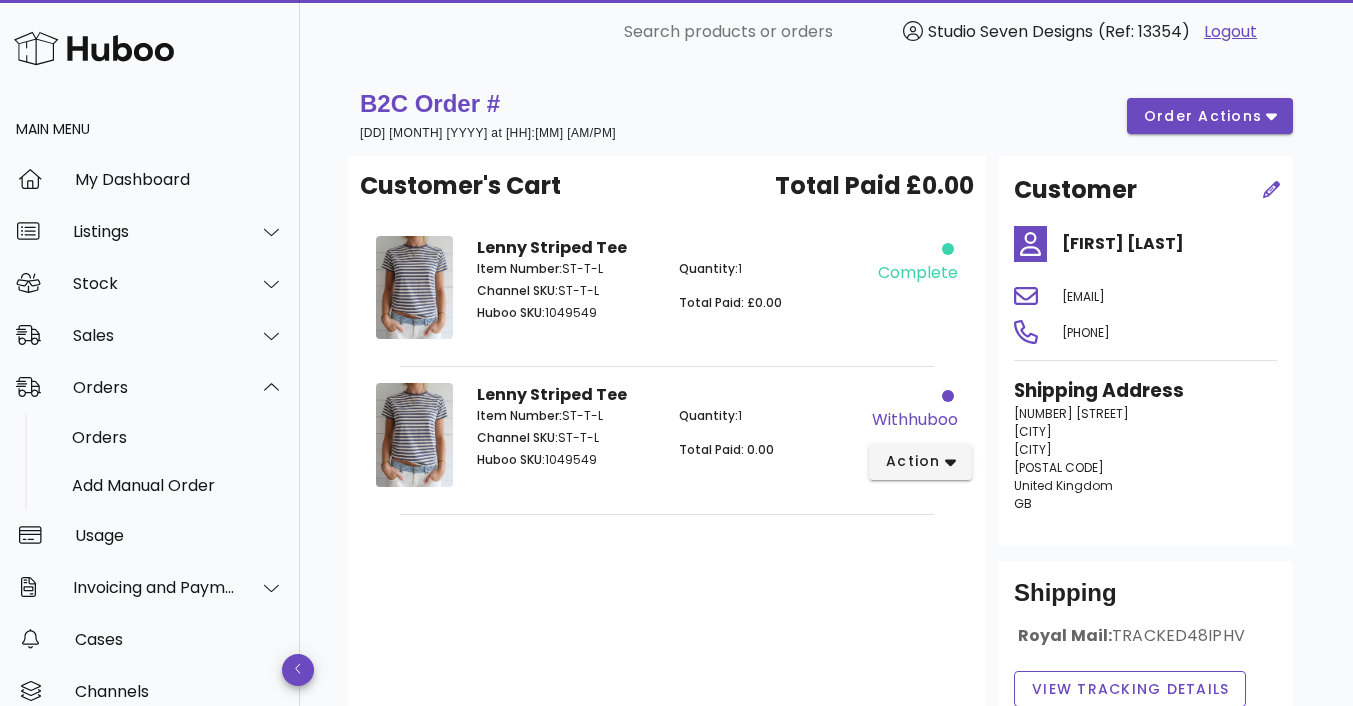 scroll, scrollTop: 0, scrollLeft: 0, axis: both 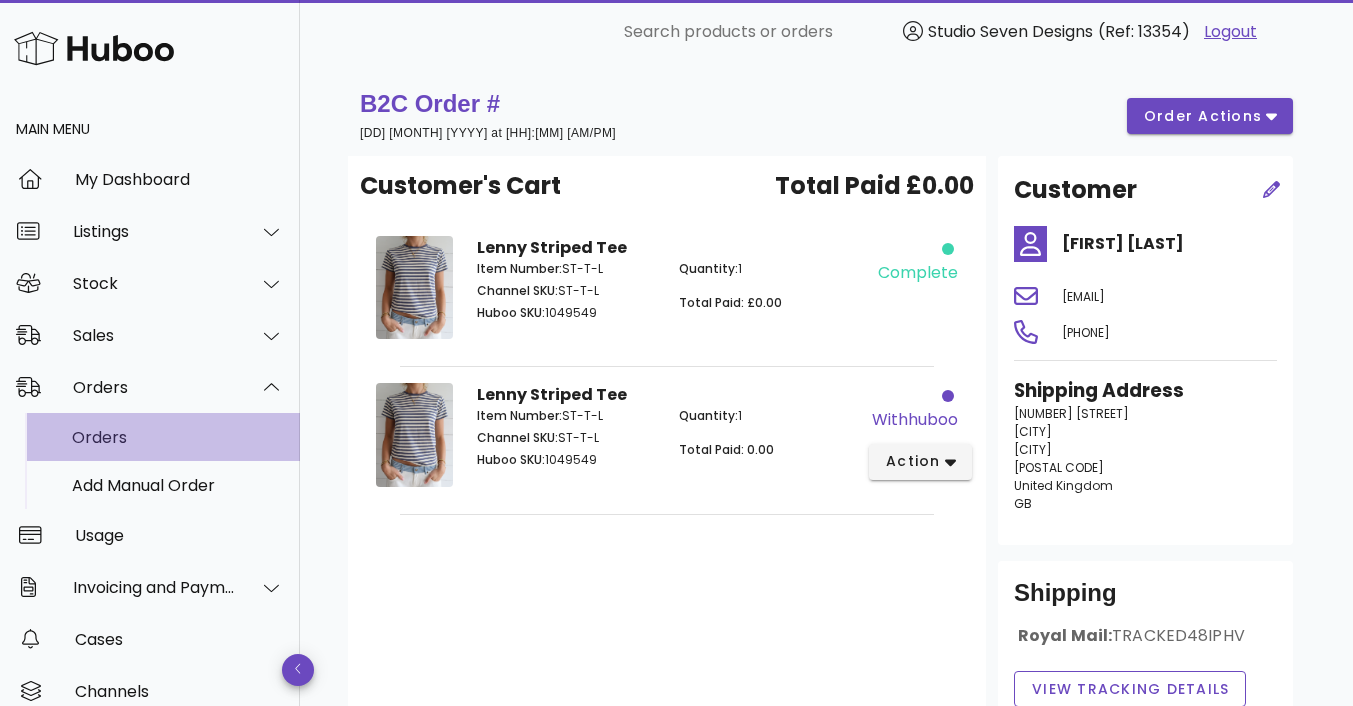 click on "Orders" at bounding box center (178, 437) 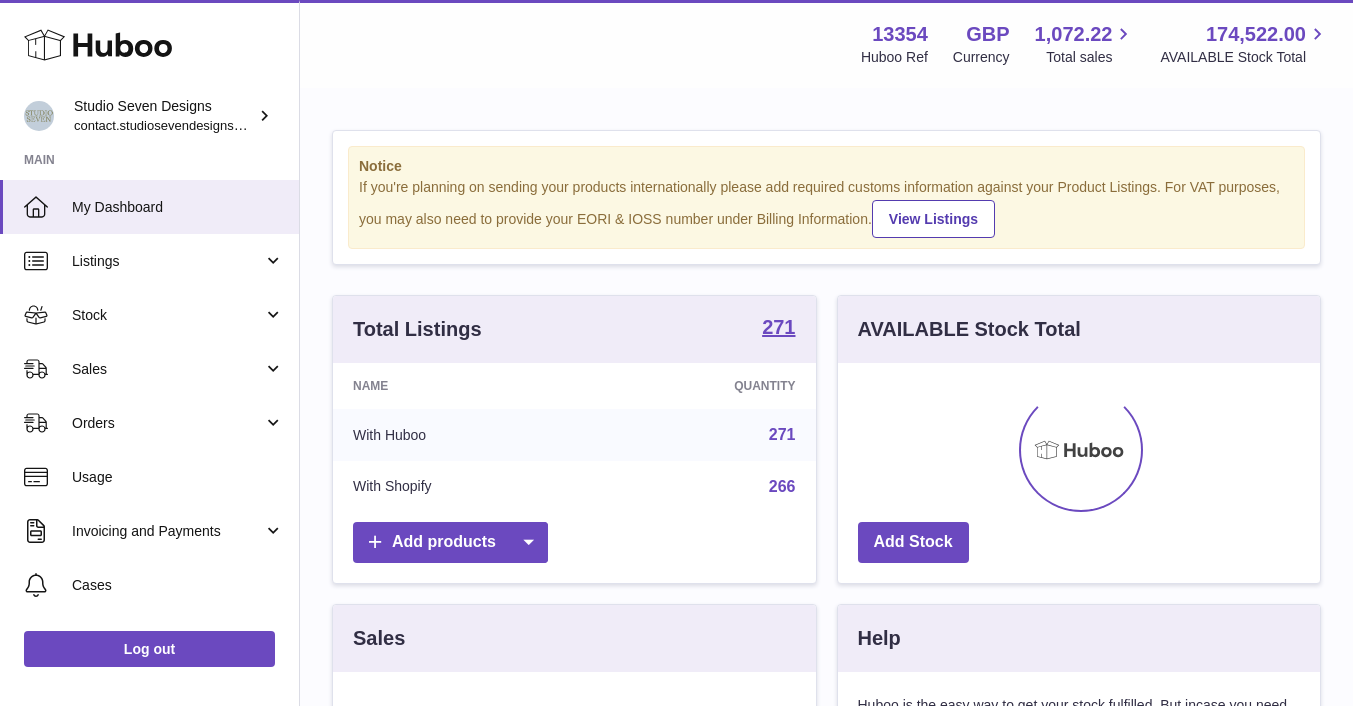scroll, scrollTop: 0, scrollLeft: 0, axis: both 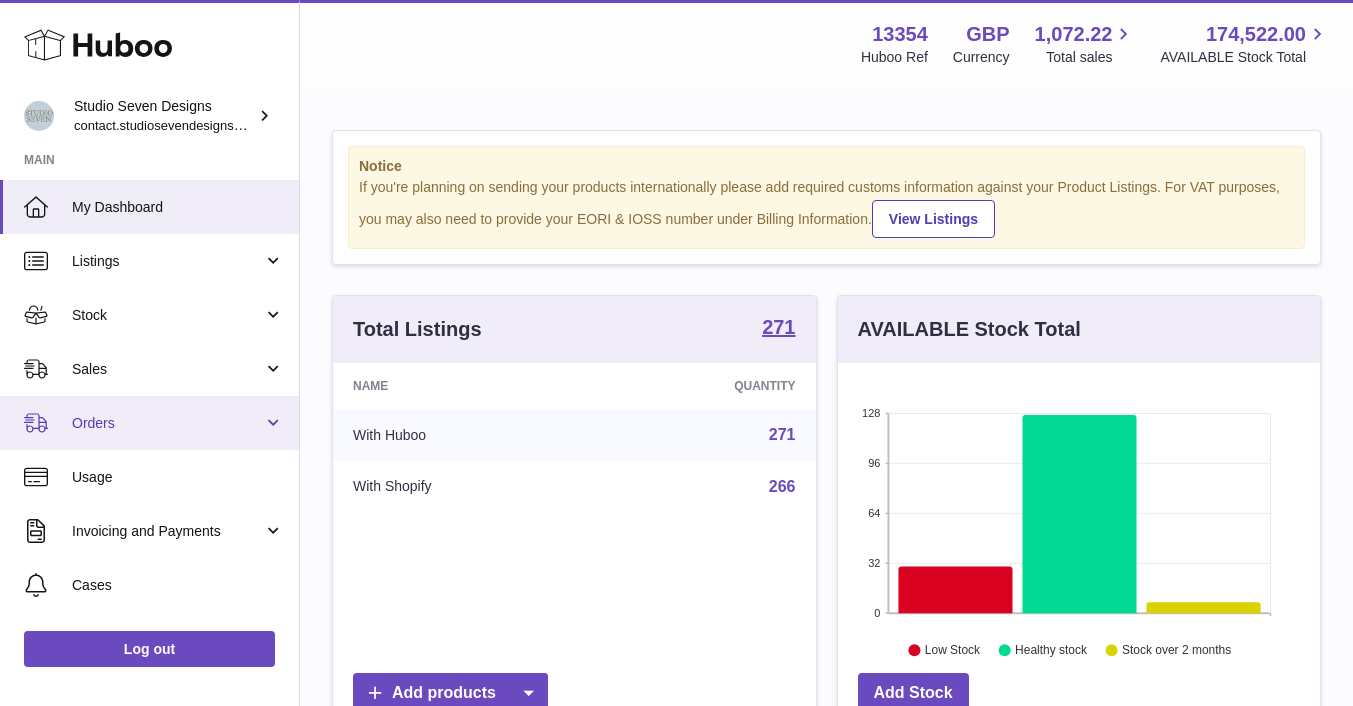 click on "Orders" at bounding box center [167, 423] 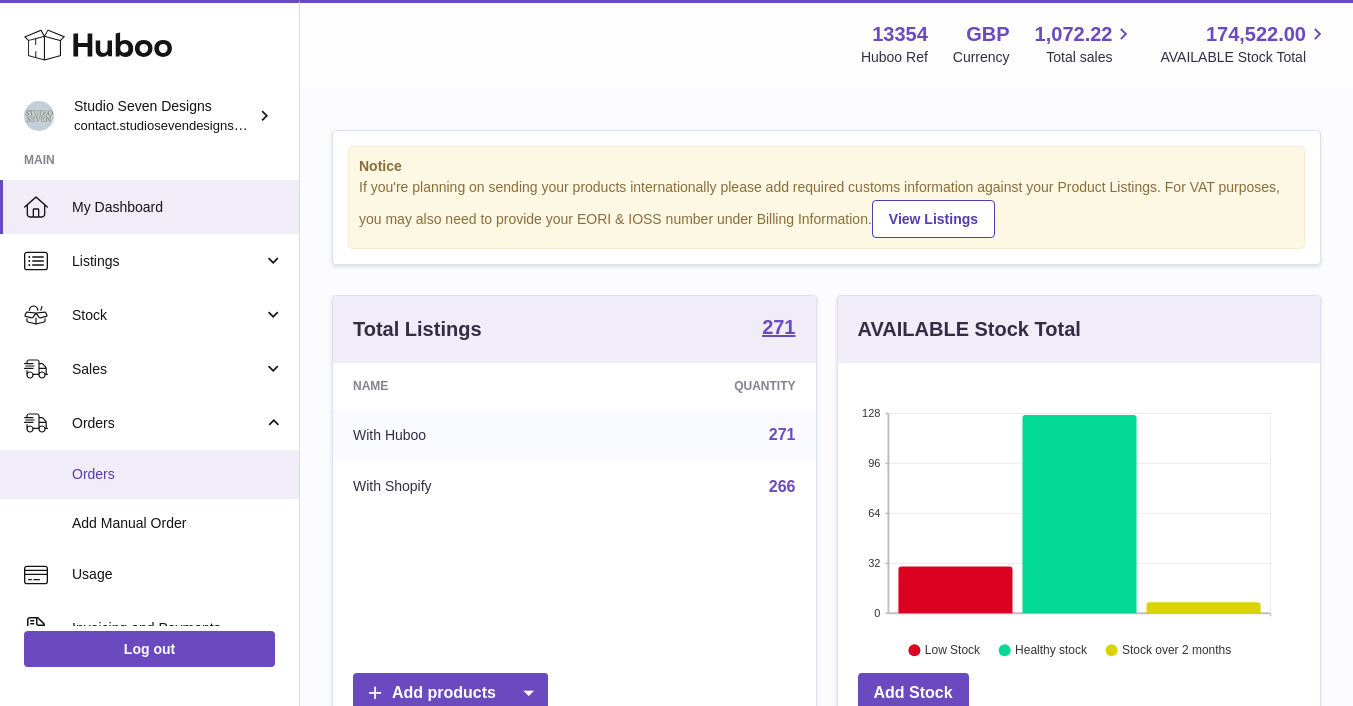 click on "Orders" at bounding box center [178, 474] 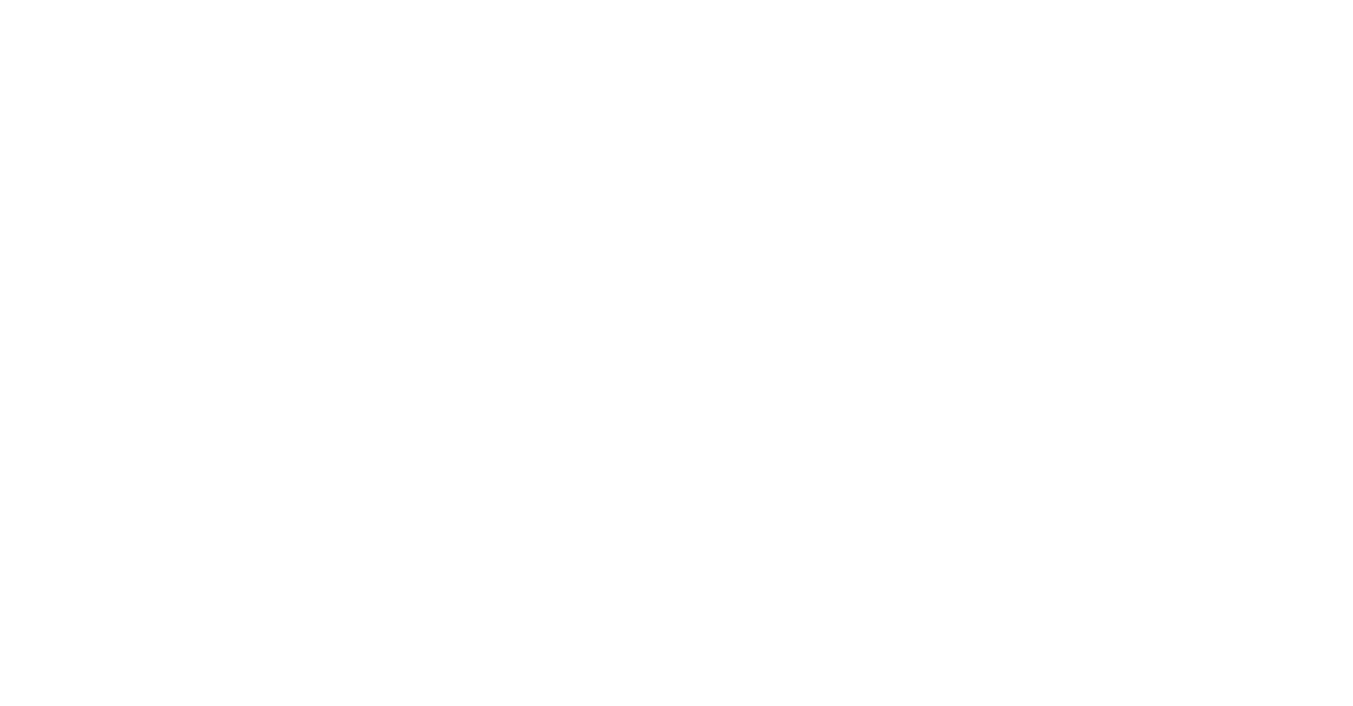scroll, scrollTop: 0, scrollLeft: 0, axis: both 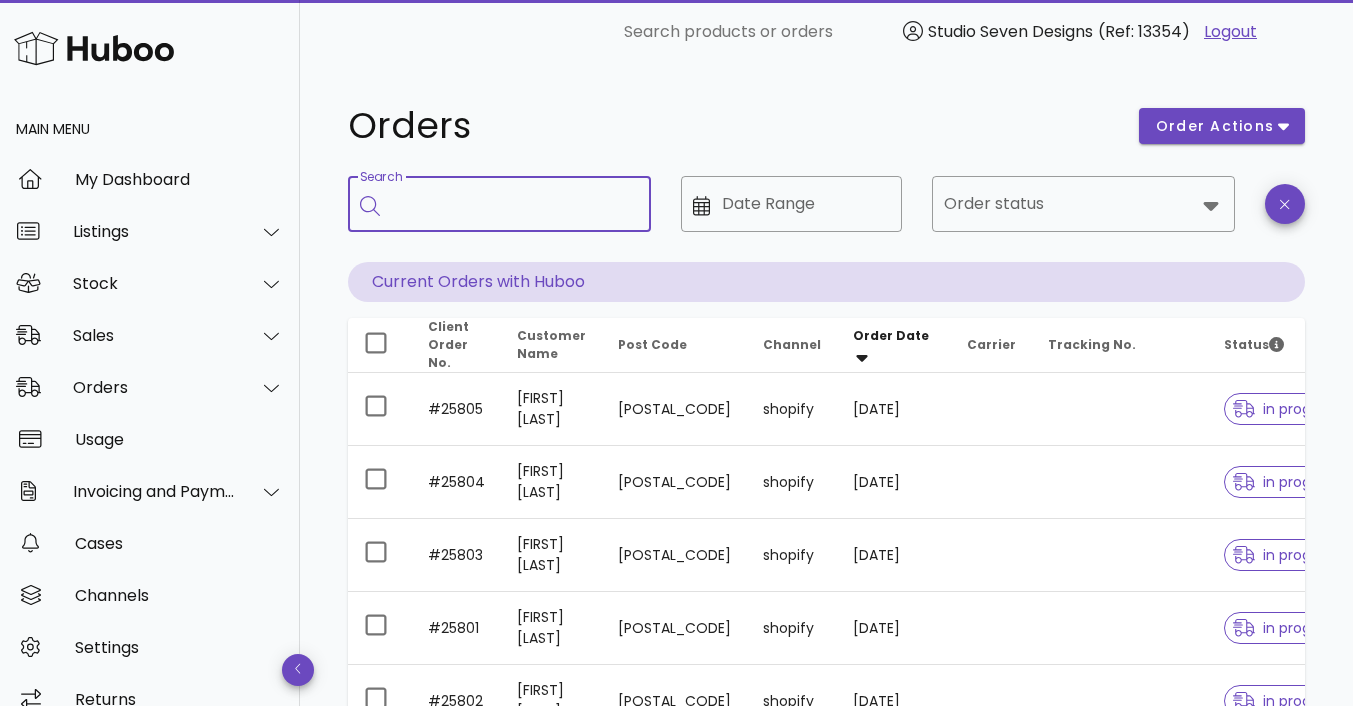 click on "Search" at bounding box center [513, 204] 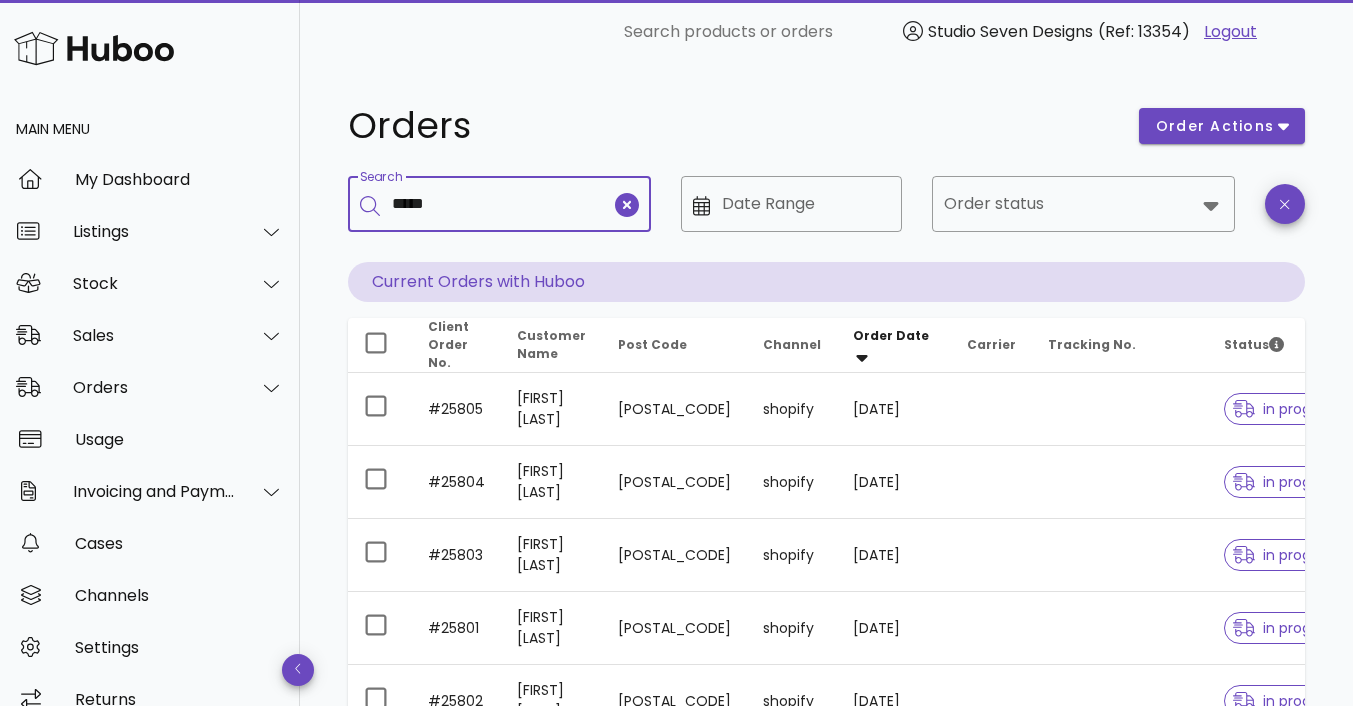 type on "*****" 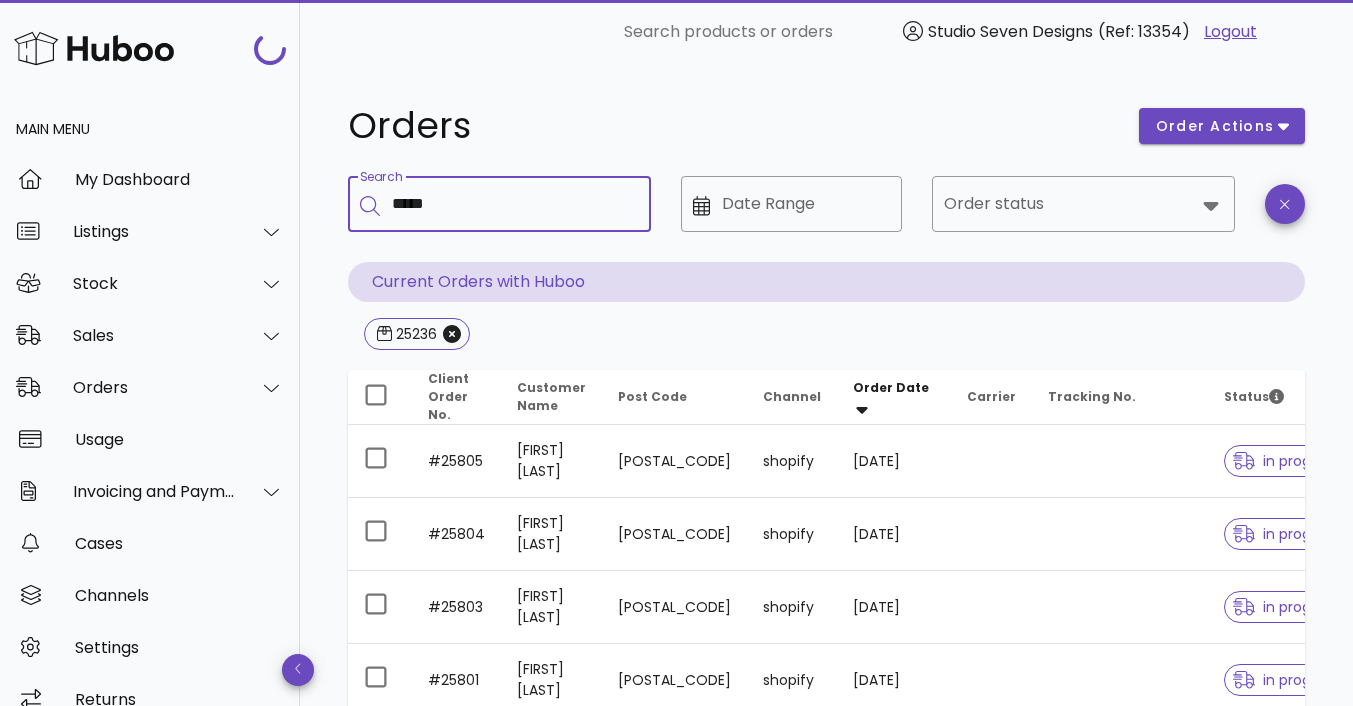 type 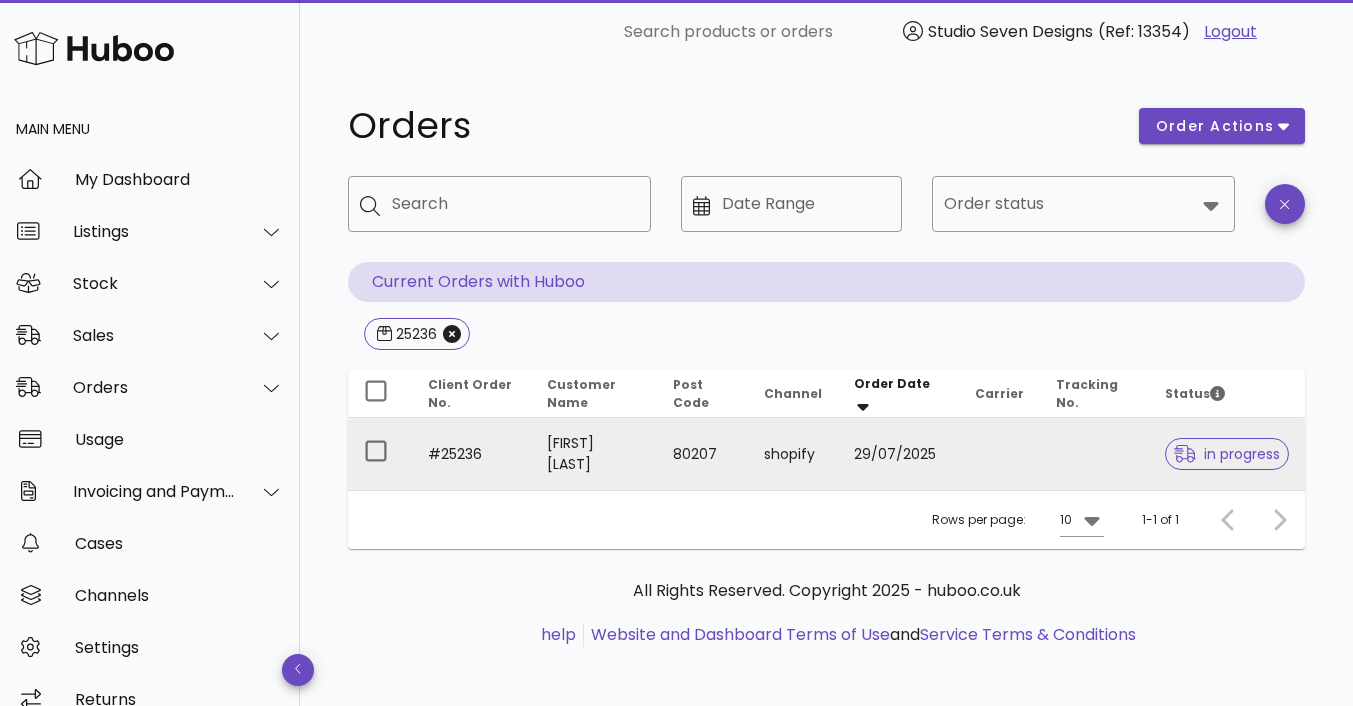 click on "in progress" at bounding box center [1227, 454] 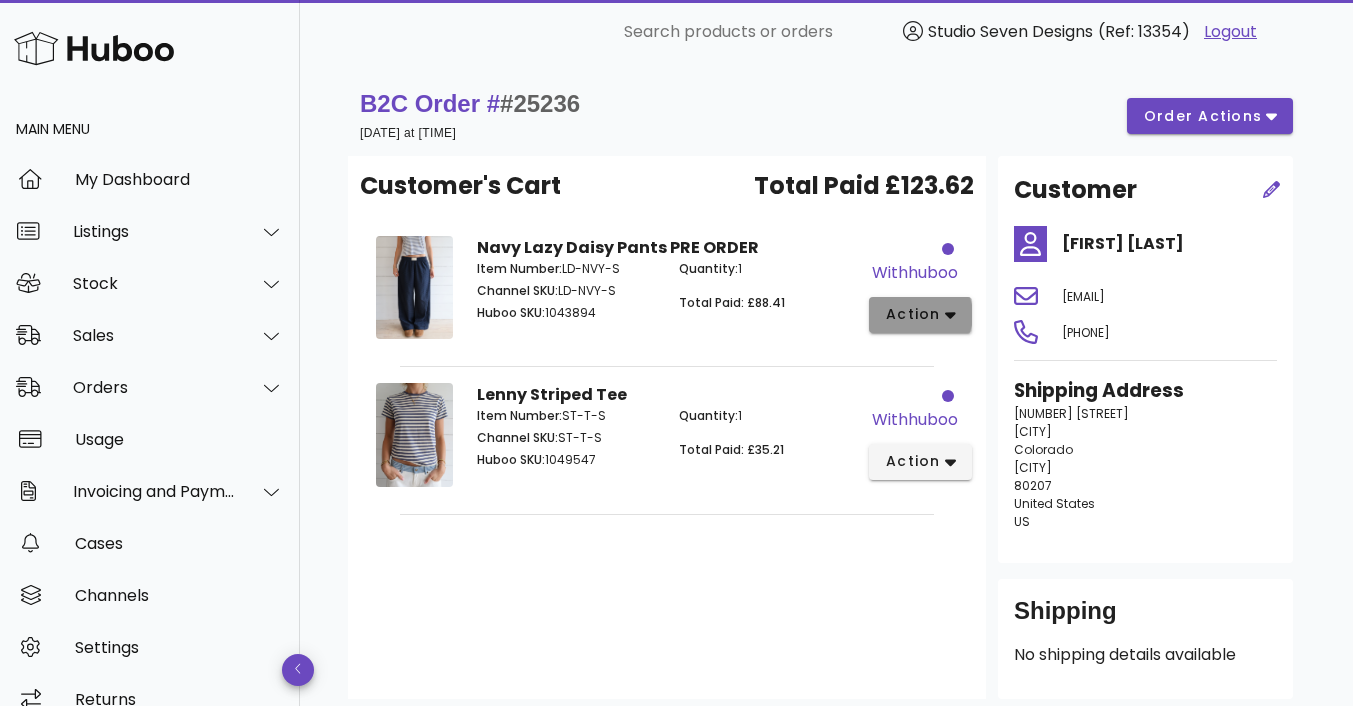 click on "action" at bounding box center [913, 314] 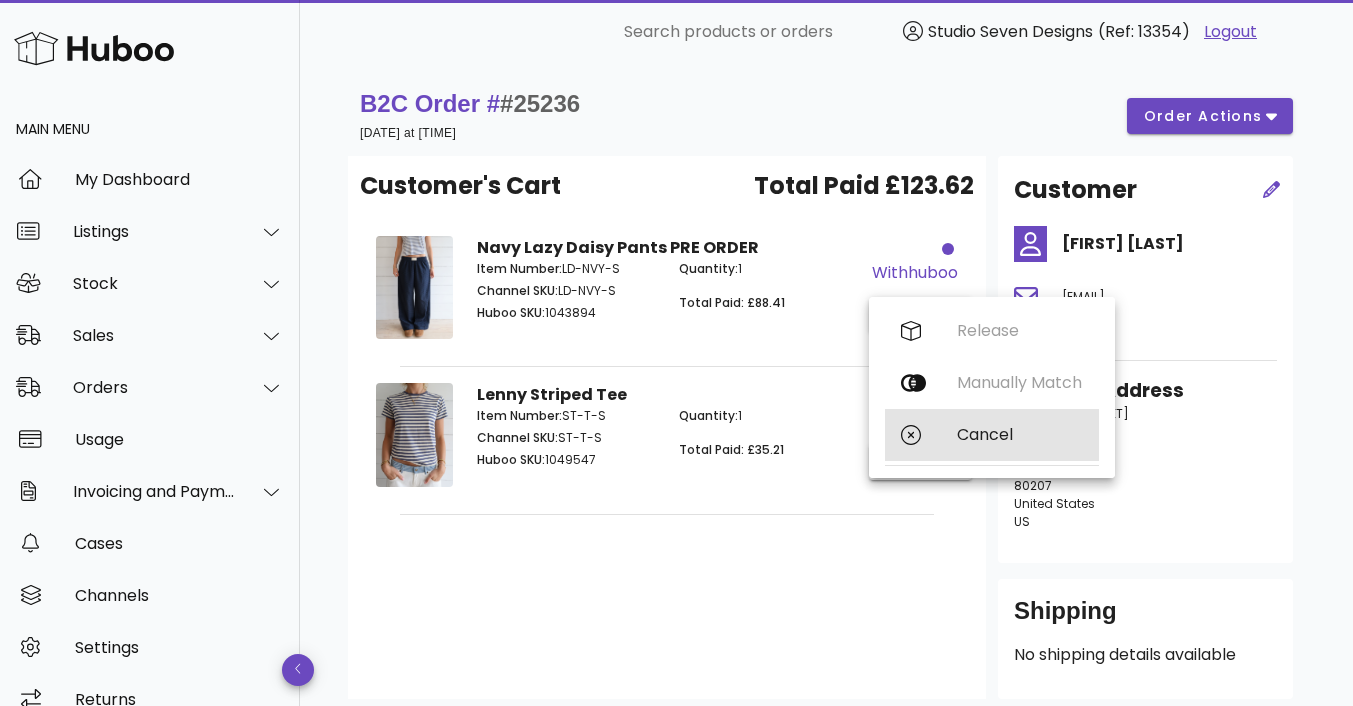 click on "Cancel" at bounding box center (1020, 434) 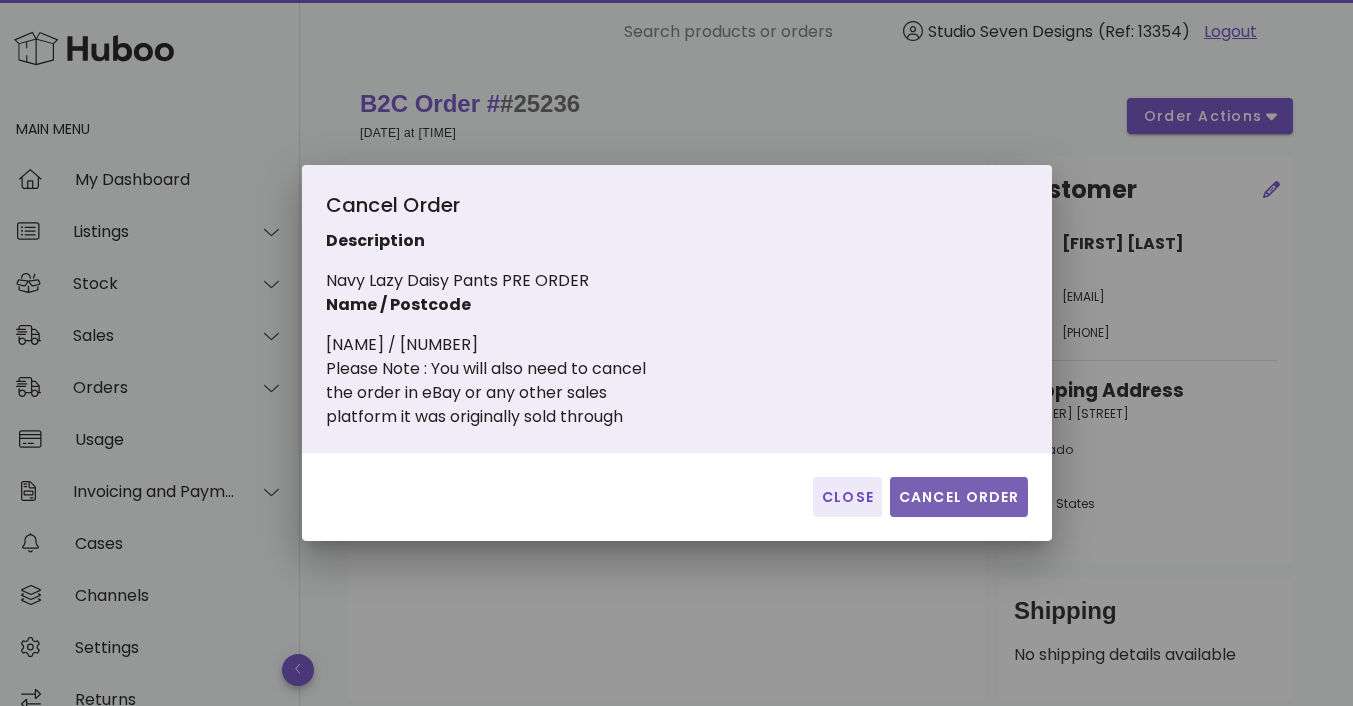 click on "Cancel Order" at bounding box center [959, 497] 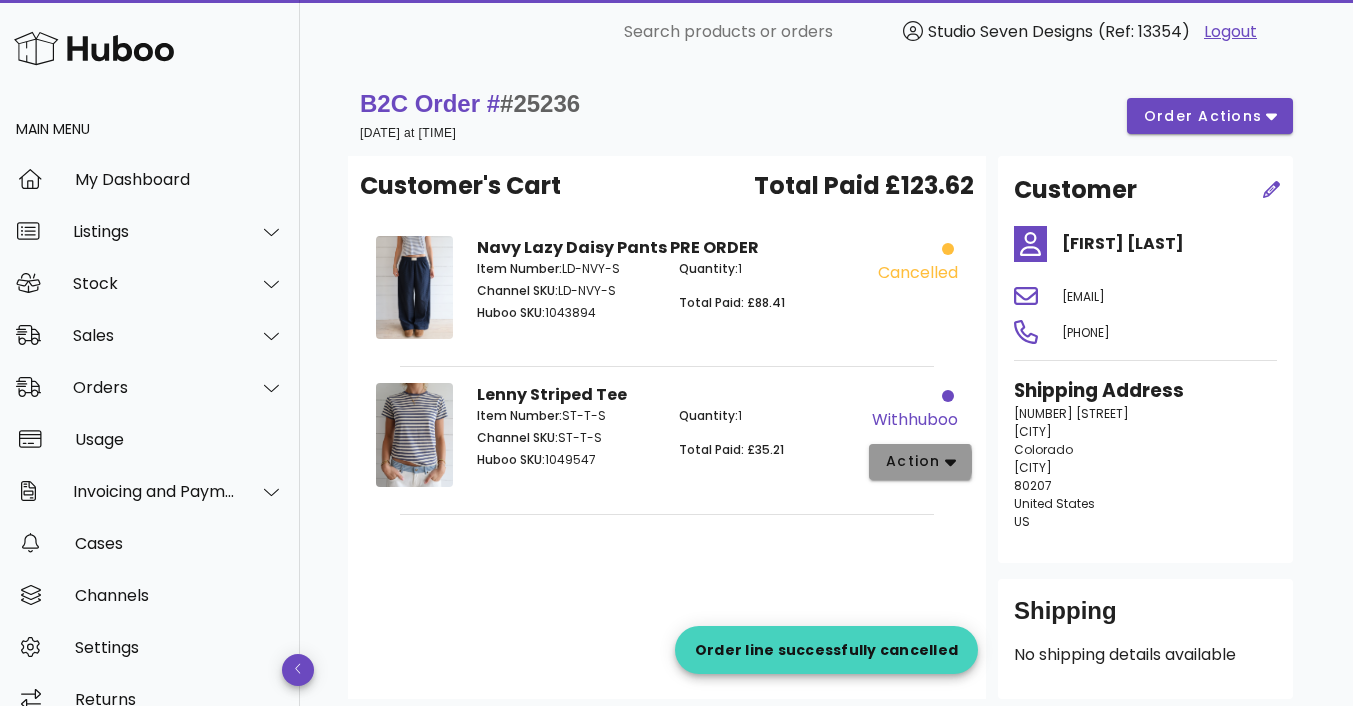 click on "action" at bounding box center [913, 461] 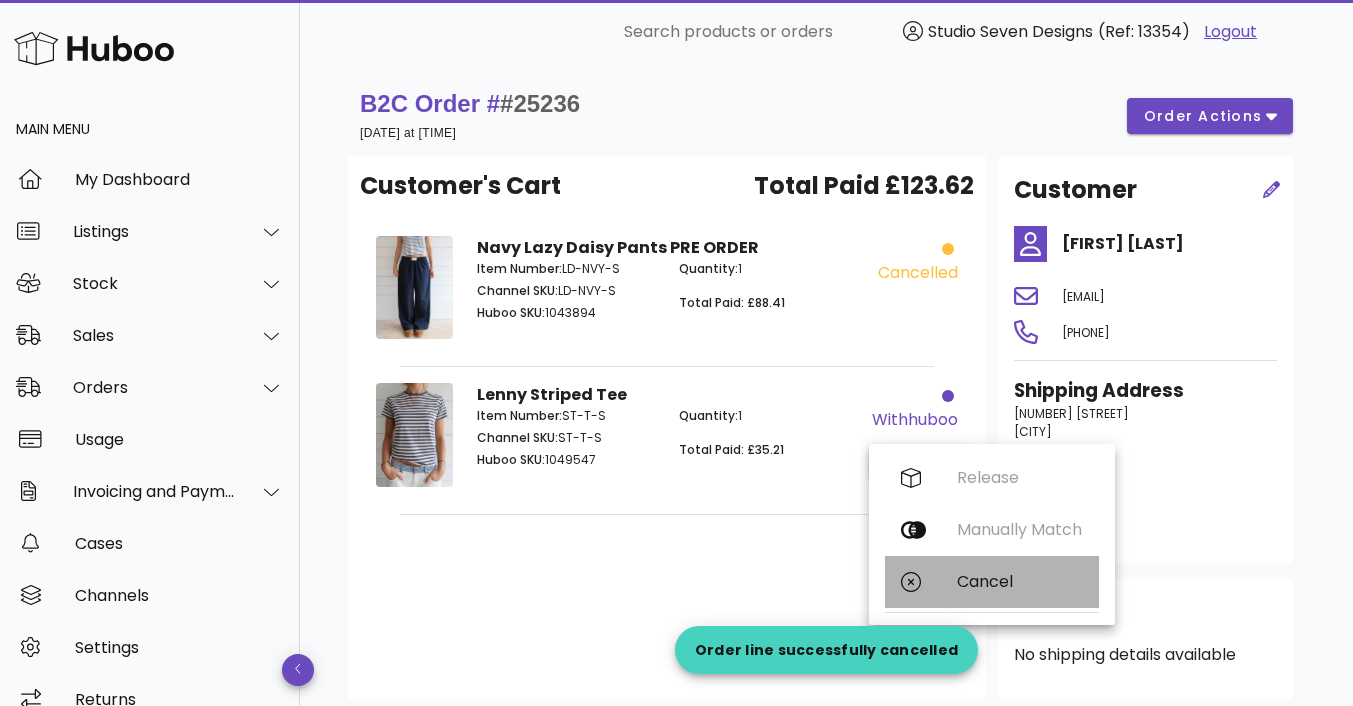 click on "Cancel" at bounding box center (1020, 581) 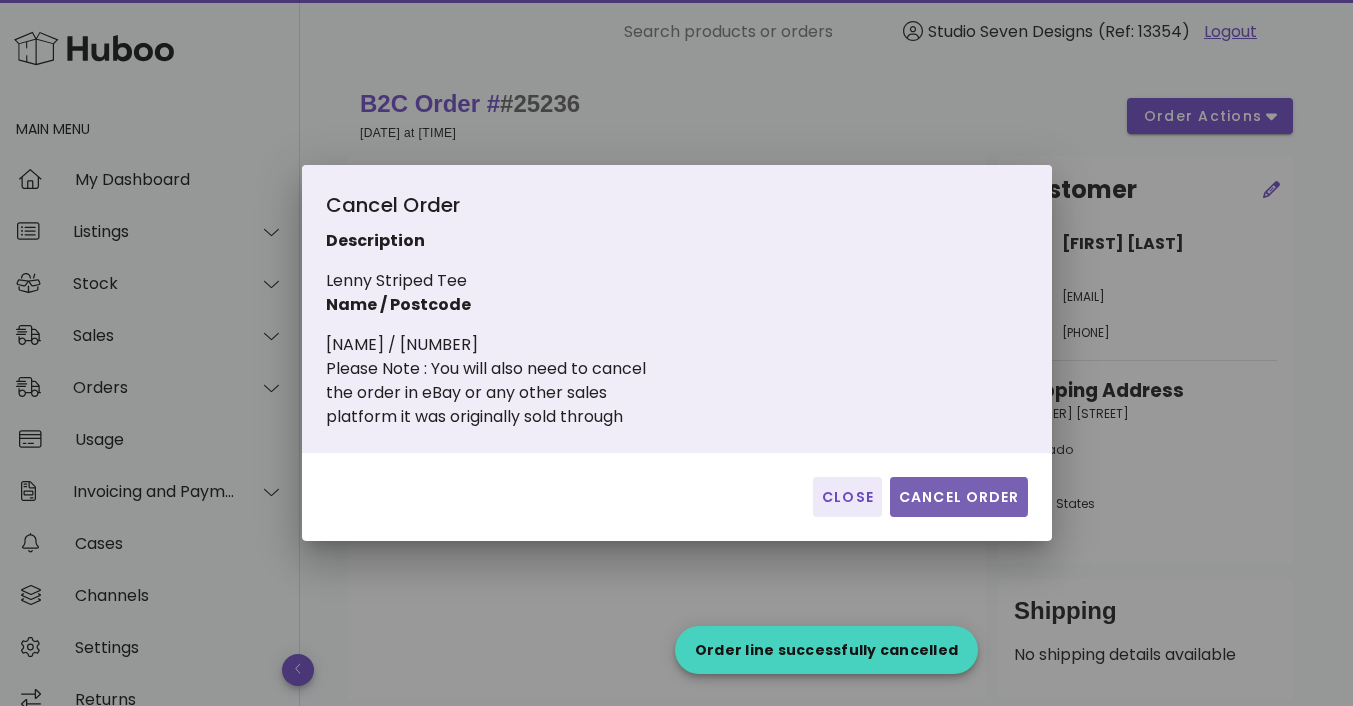click on "Cancel Order" at bounding box center [959, 497] 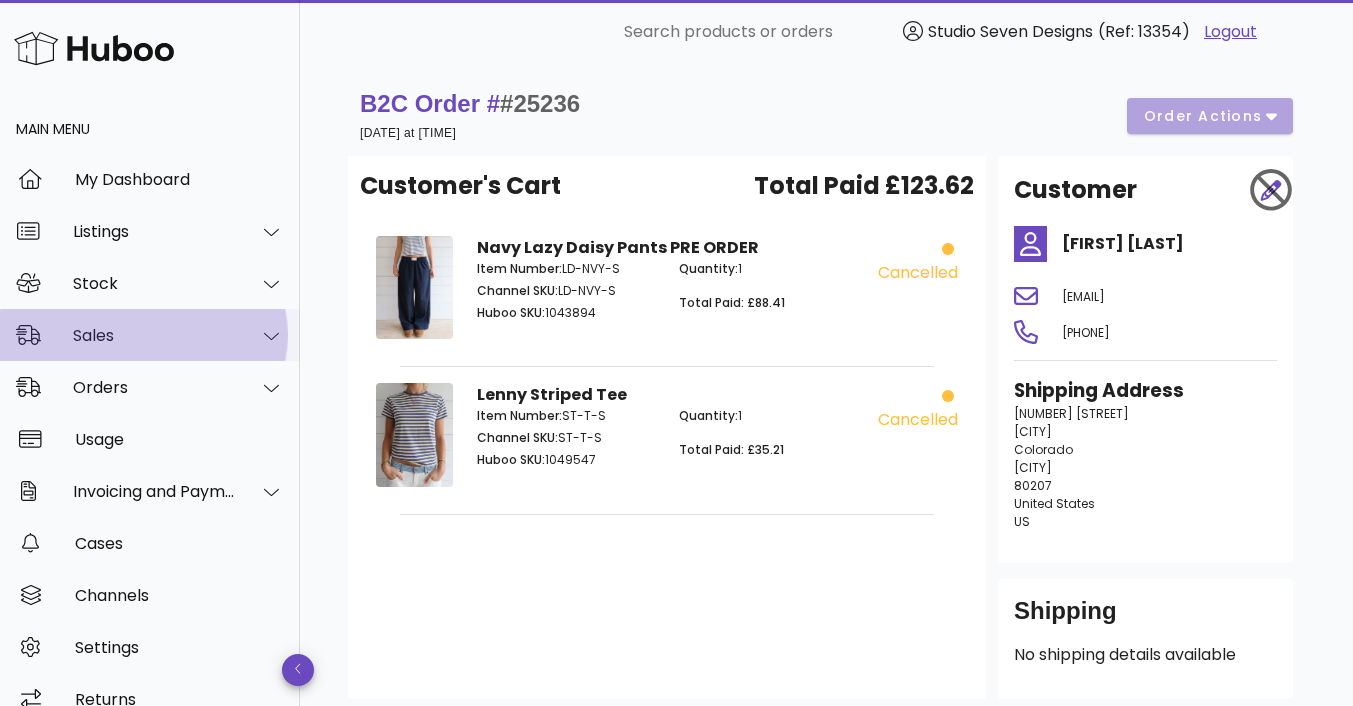 click on "Sales" at bounding box center [154, 335] 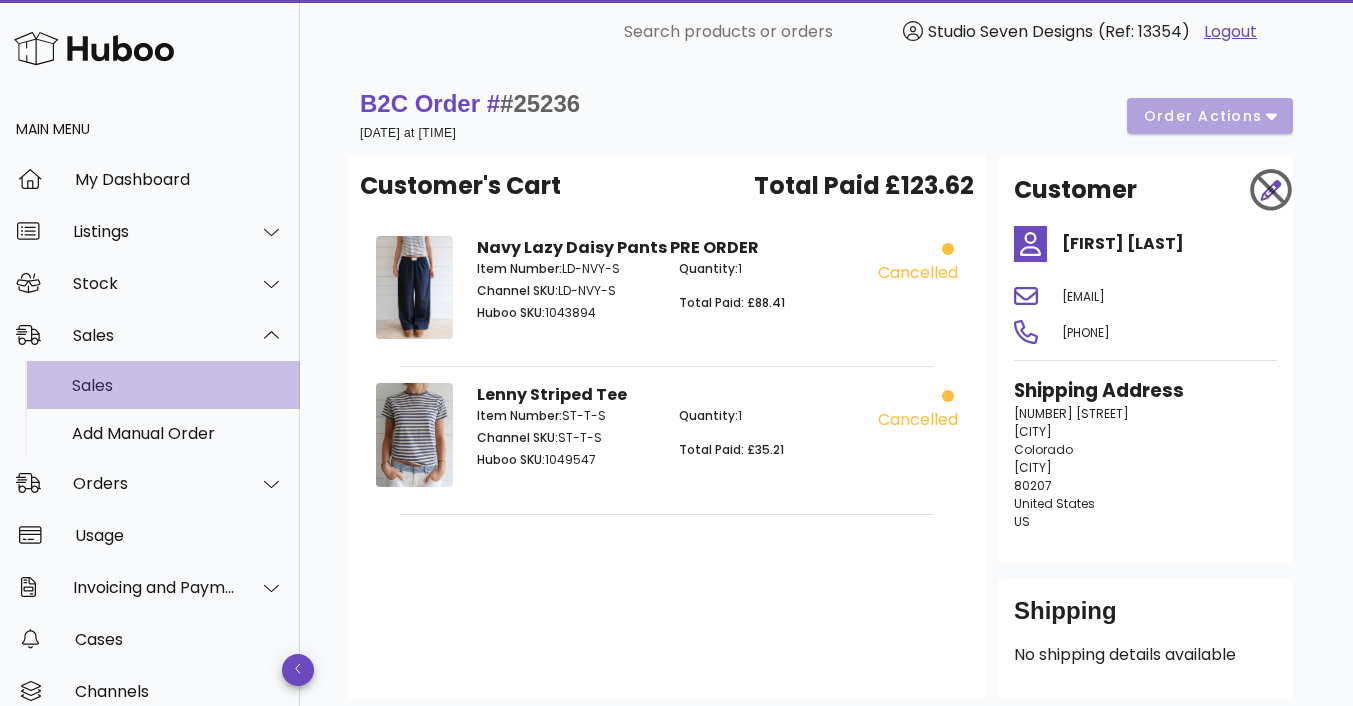 click on "Sales" at bounding box center [178, 385] 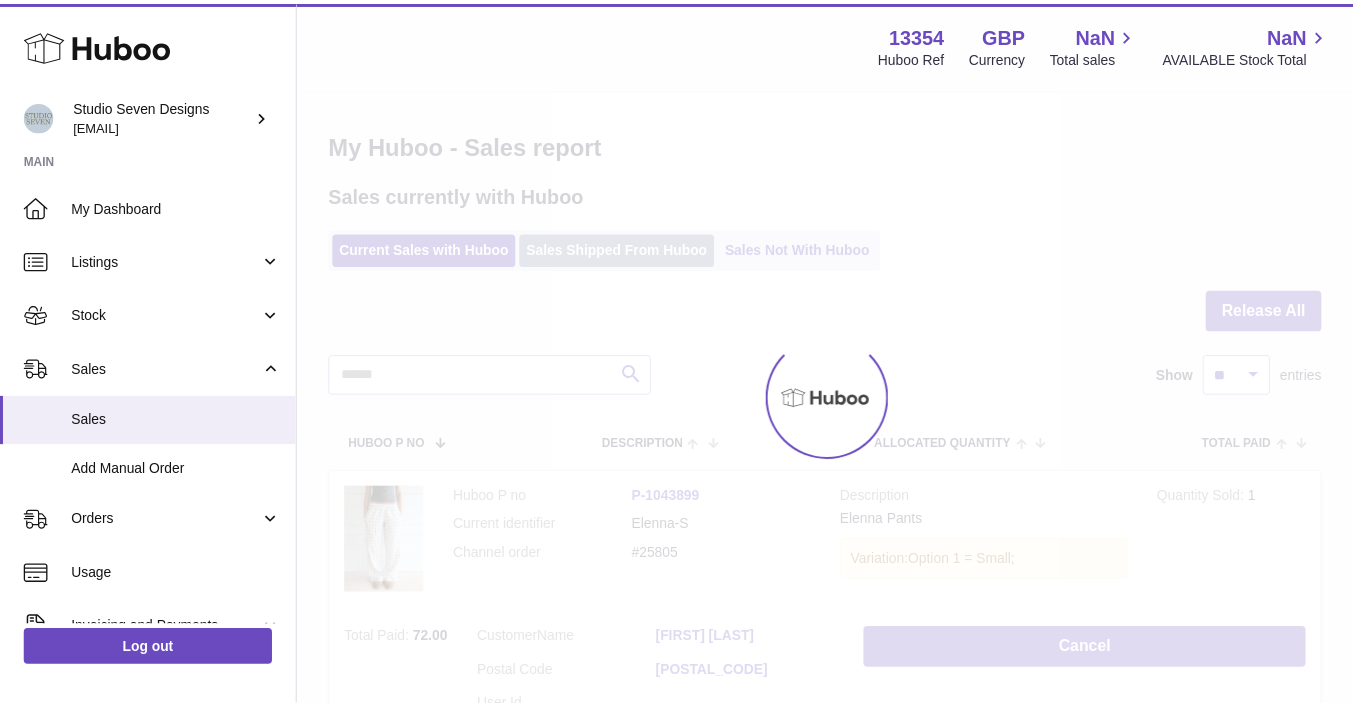 scroll, scrollTop: 0, scrollLeft: 0, axis: both 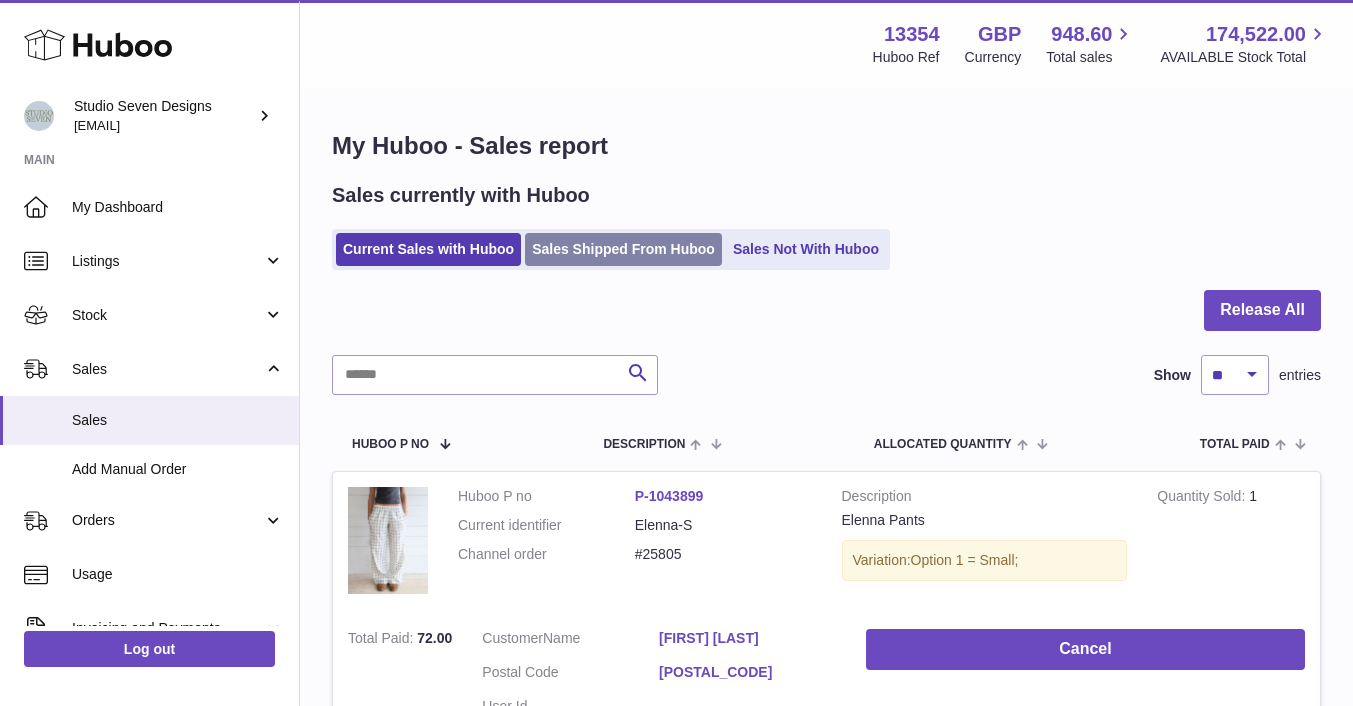 click on "Sales Shipped From Huboo" at bounding box center [623, 249] 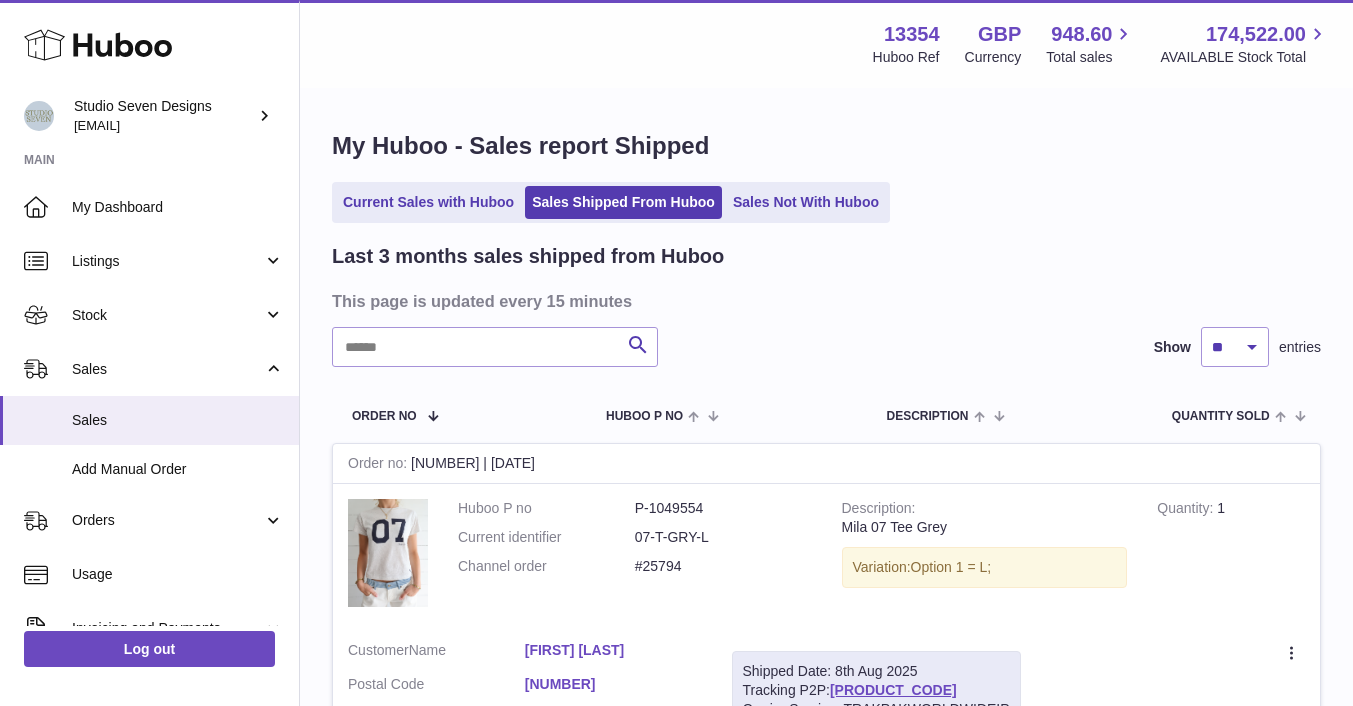 scroll, scrollTop: 0, scrollLeft: 0, axis: both 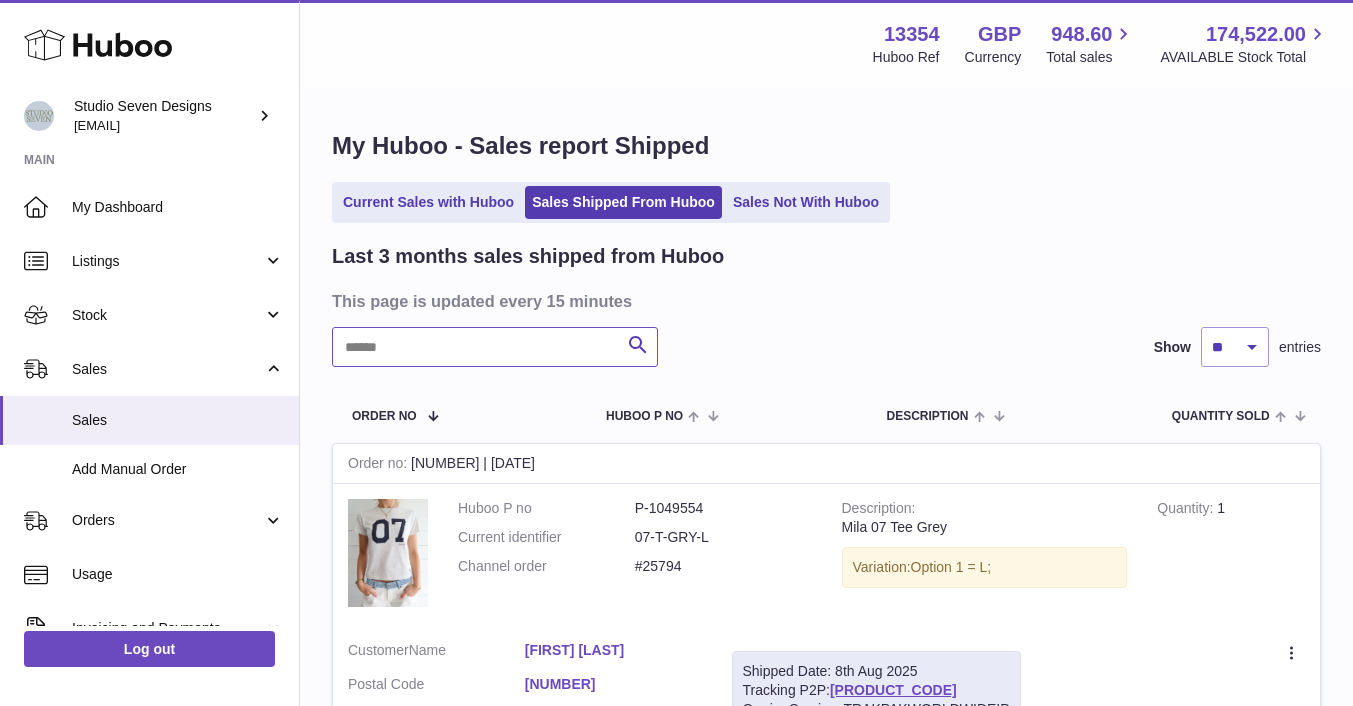 click at bounding box center [495, 347] 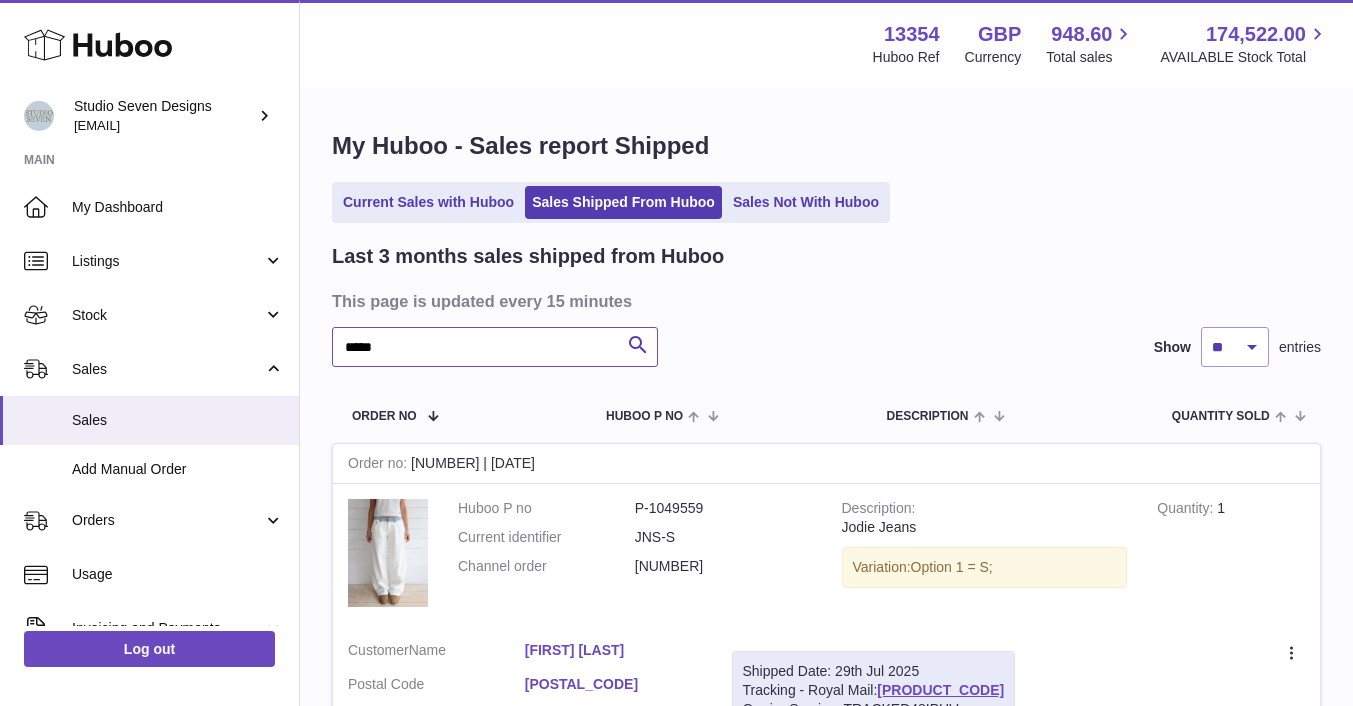 scroll, scrollTop: 232, scrollLeft: 0, axis: vertical 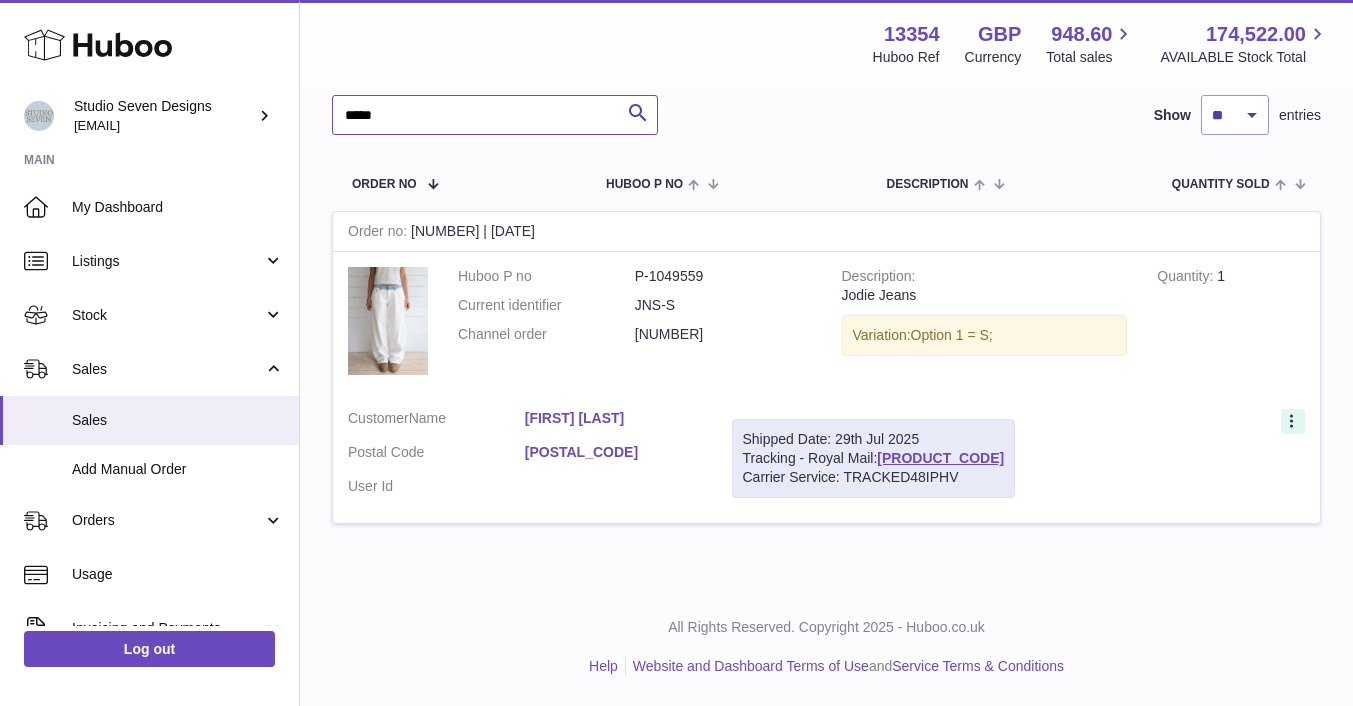 type on "*****" 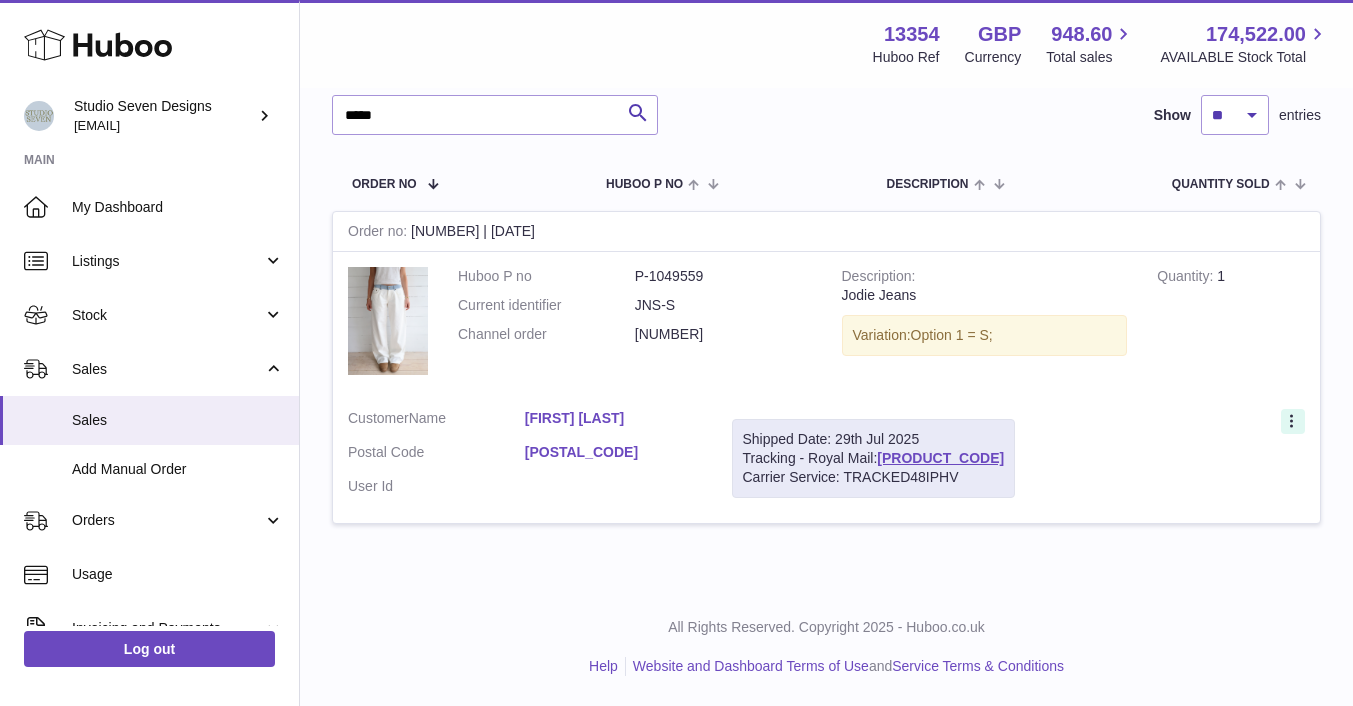 click 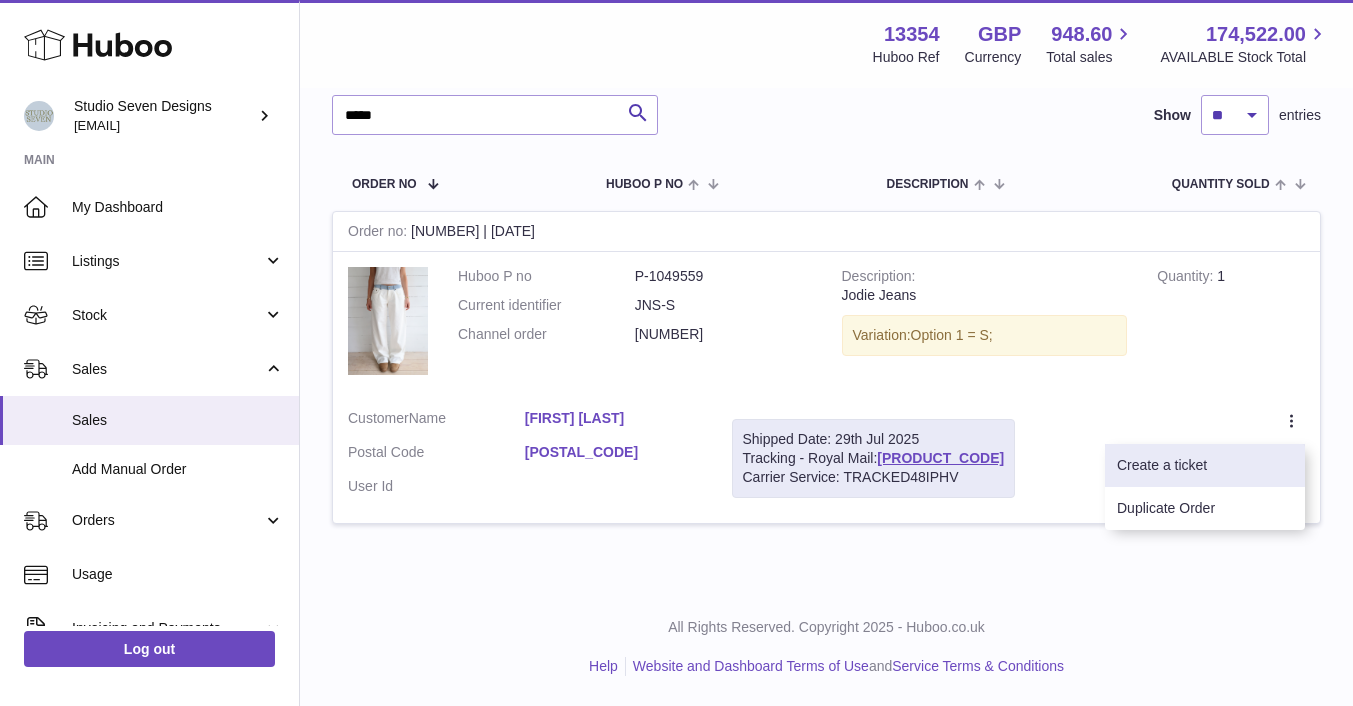click on "Create a ticket" at bounding box center [1205, 465] 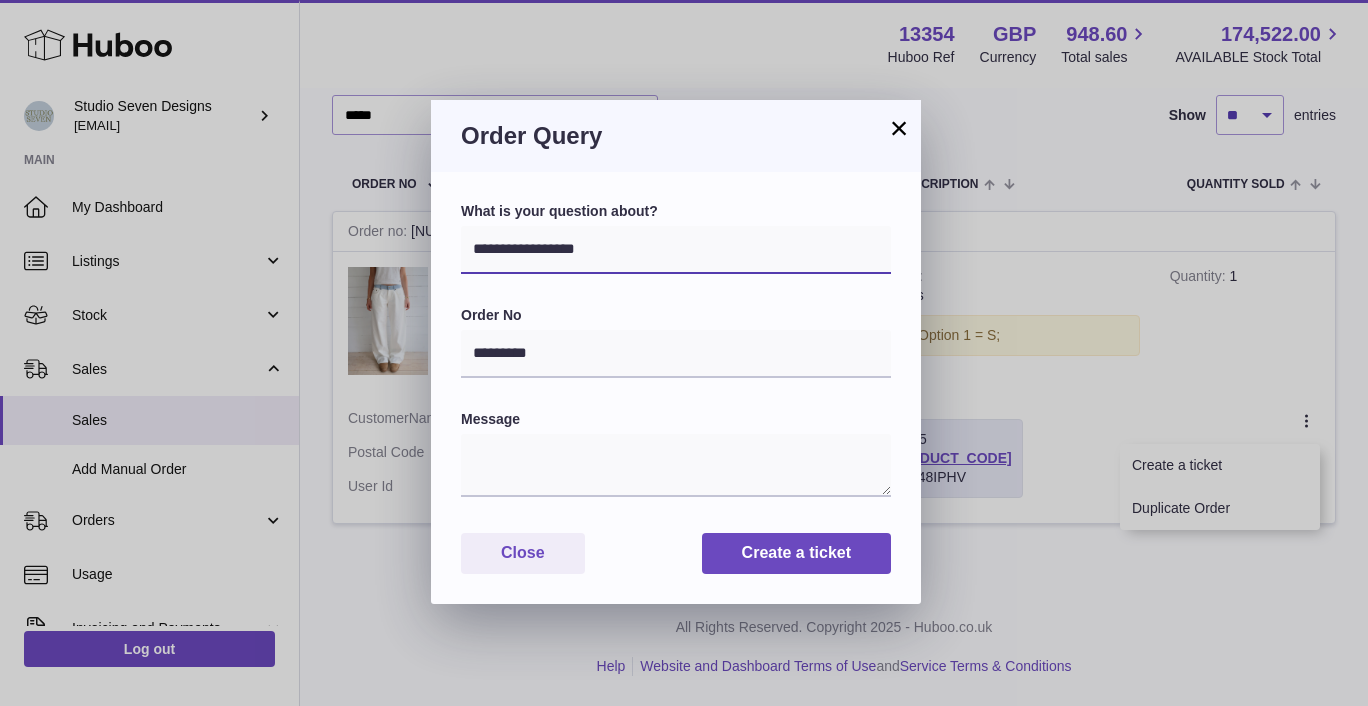 click on "**********" at bounding box center (676, 250) 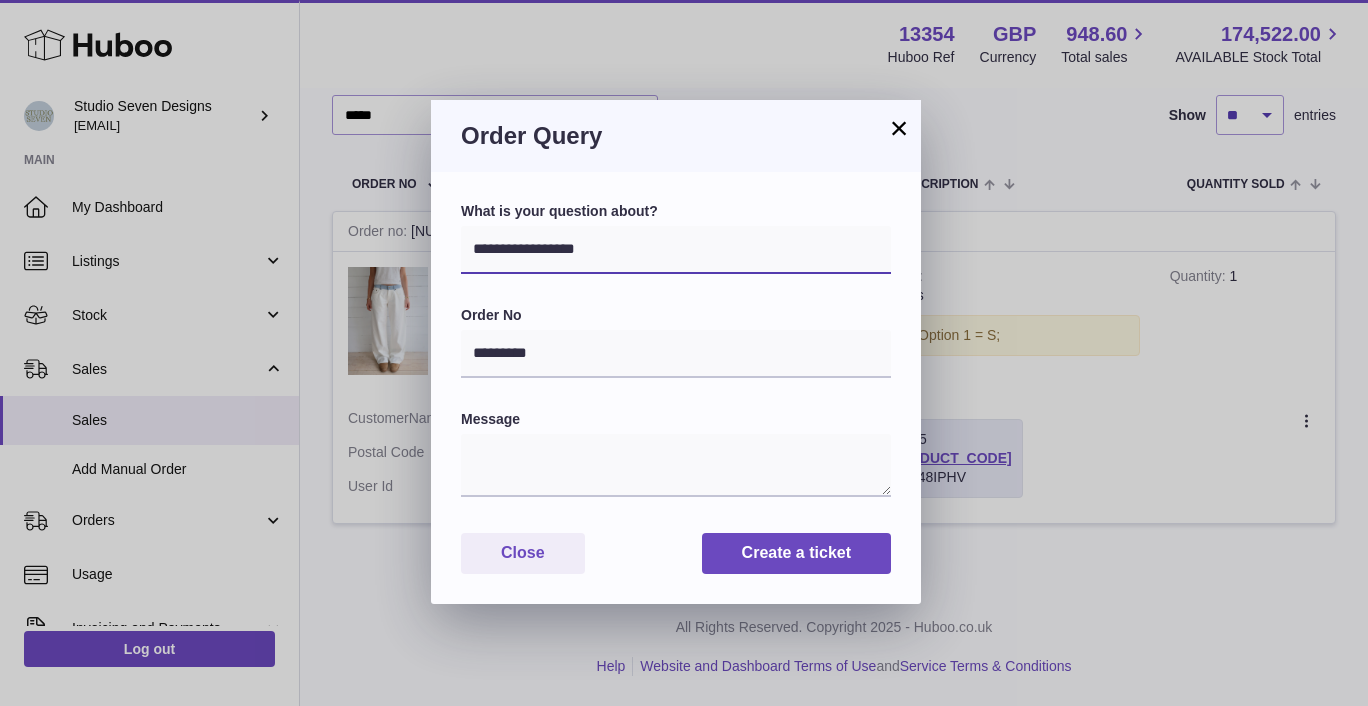 select on "*****" 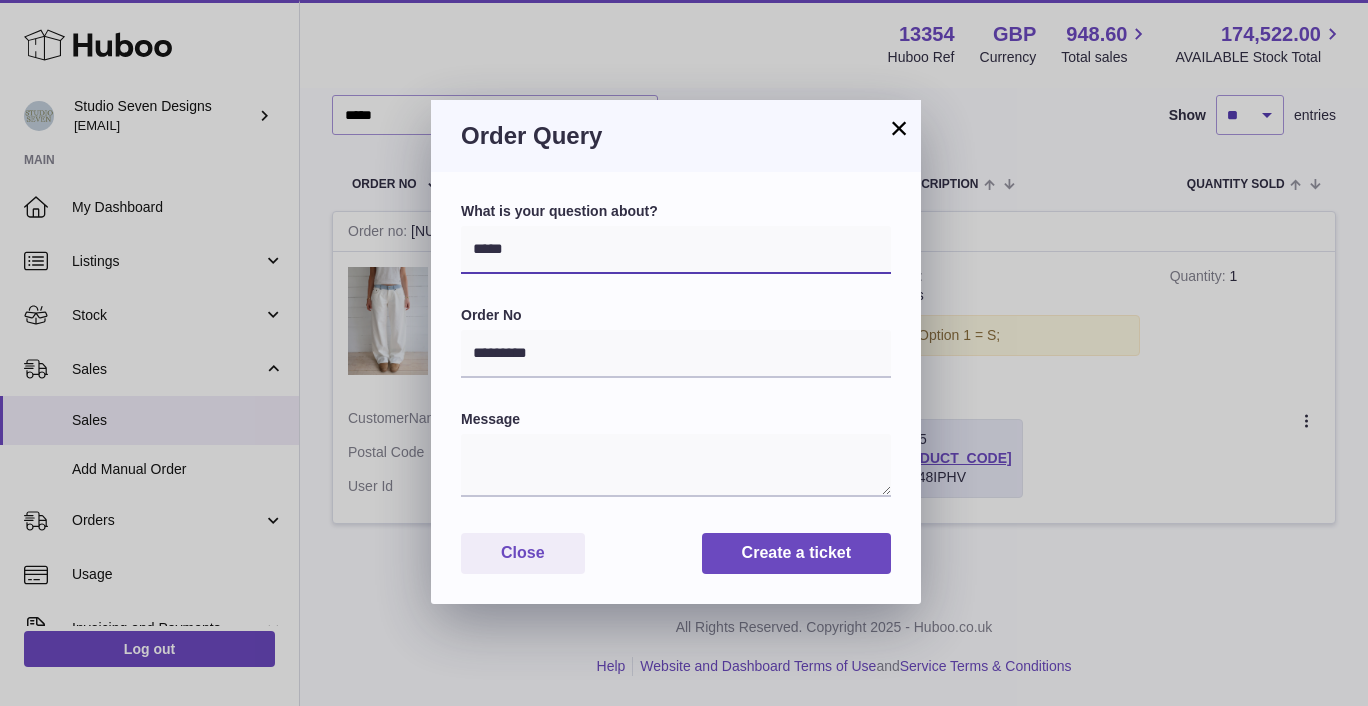 click on "**********" at bounding box center (676, 250) 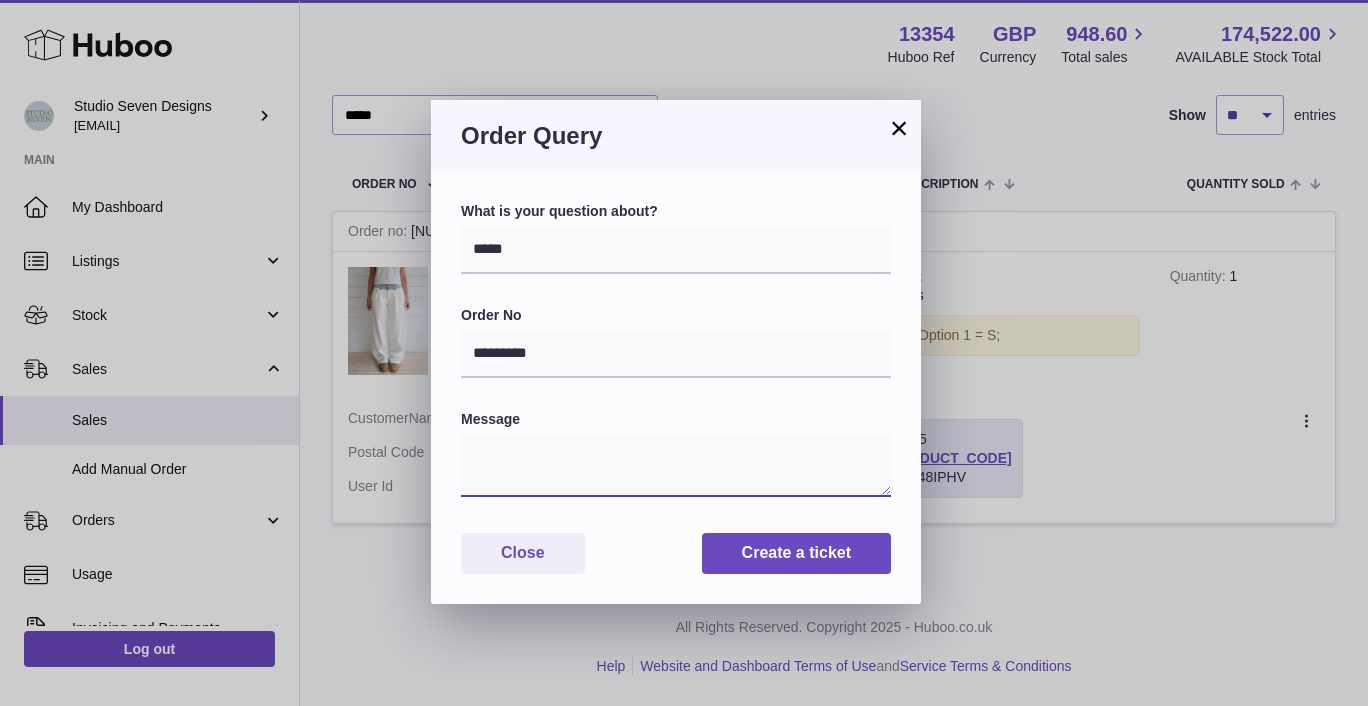 click at bounding box center (676, 465) 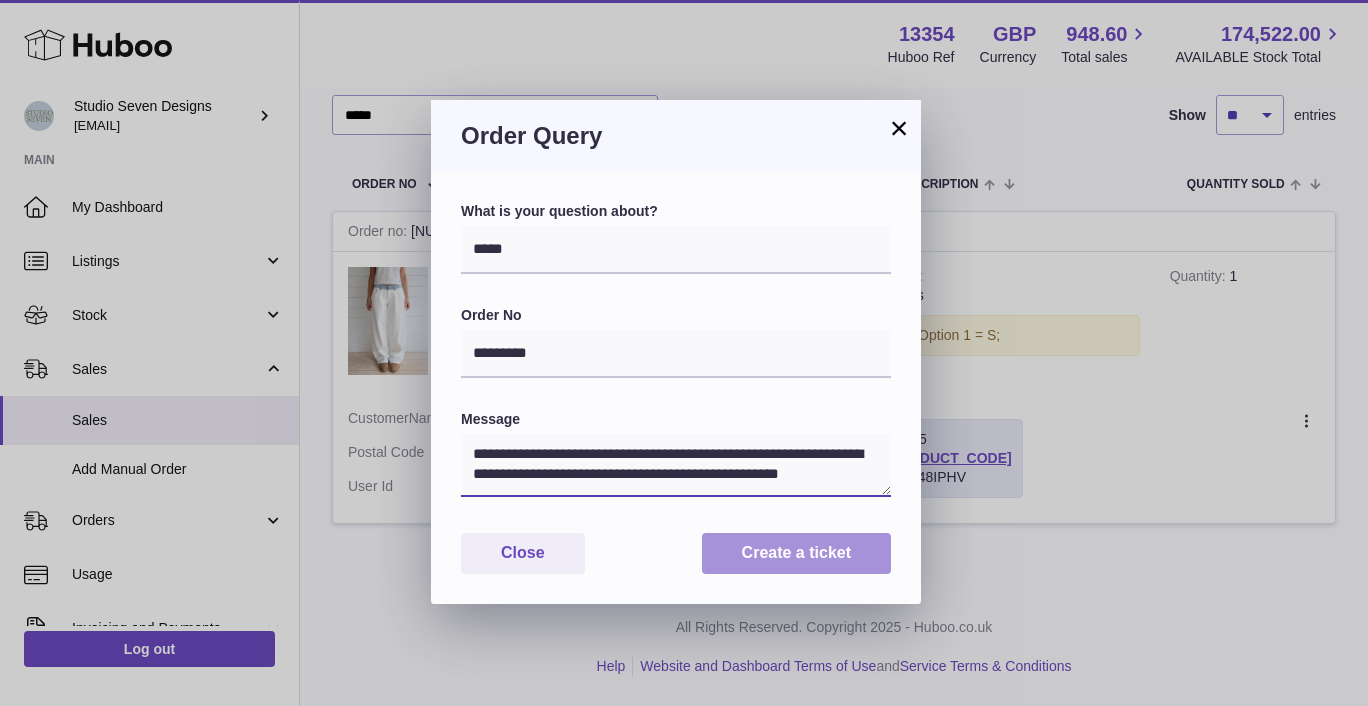 type on "**********" 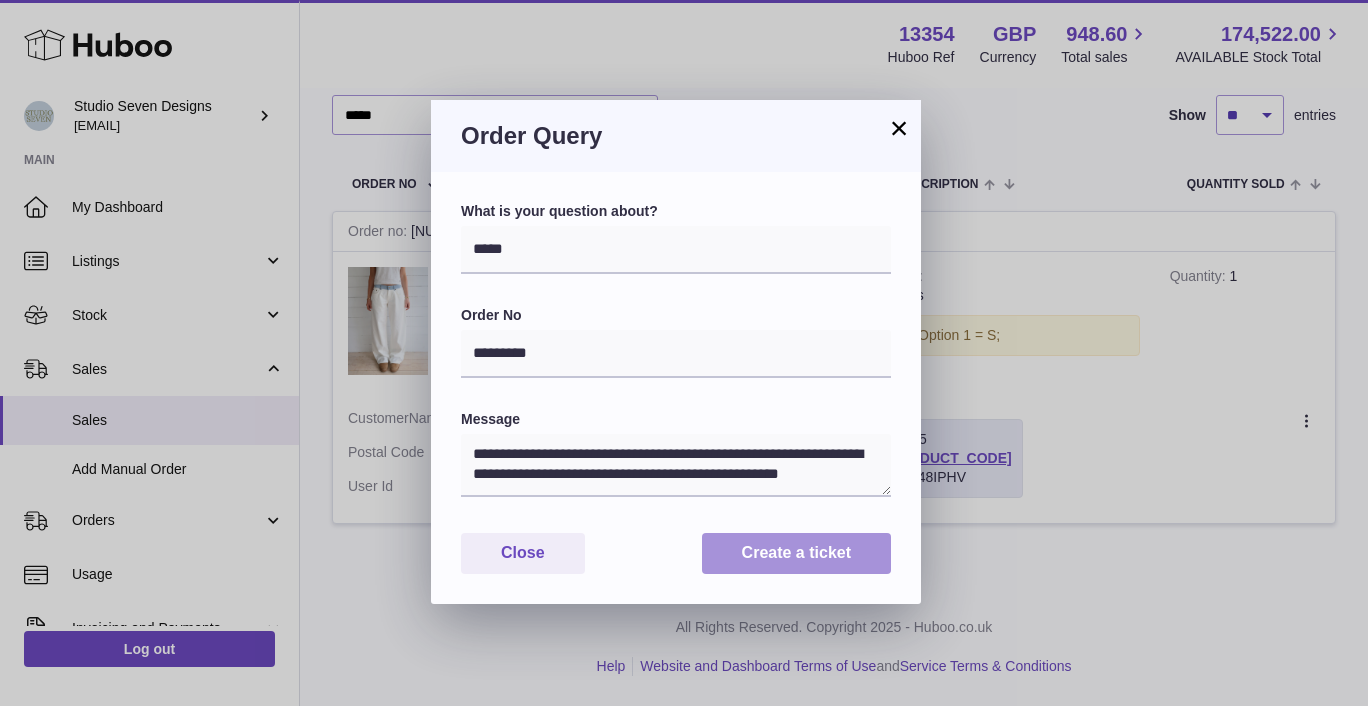 click on "Create a ticket" at bounding box center [796, 553] 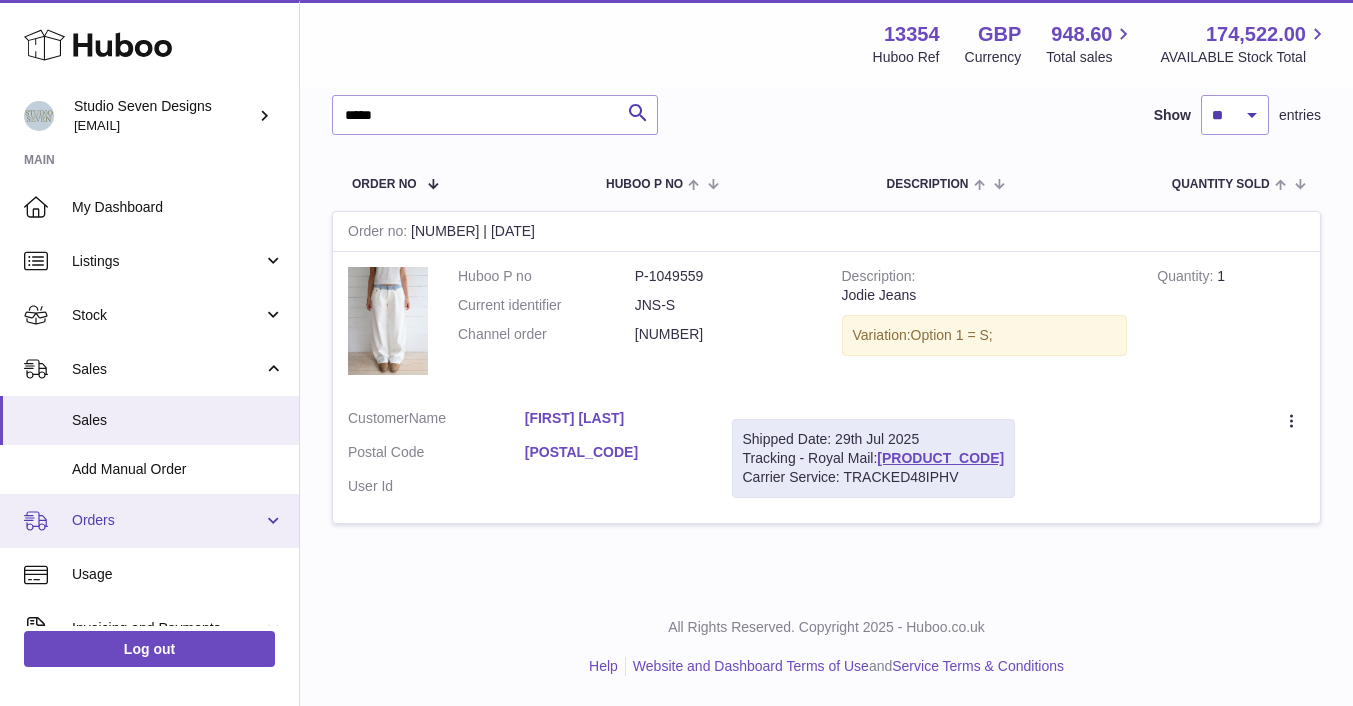 click on "Orders" at bounding box center [167, 520] 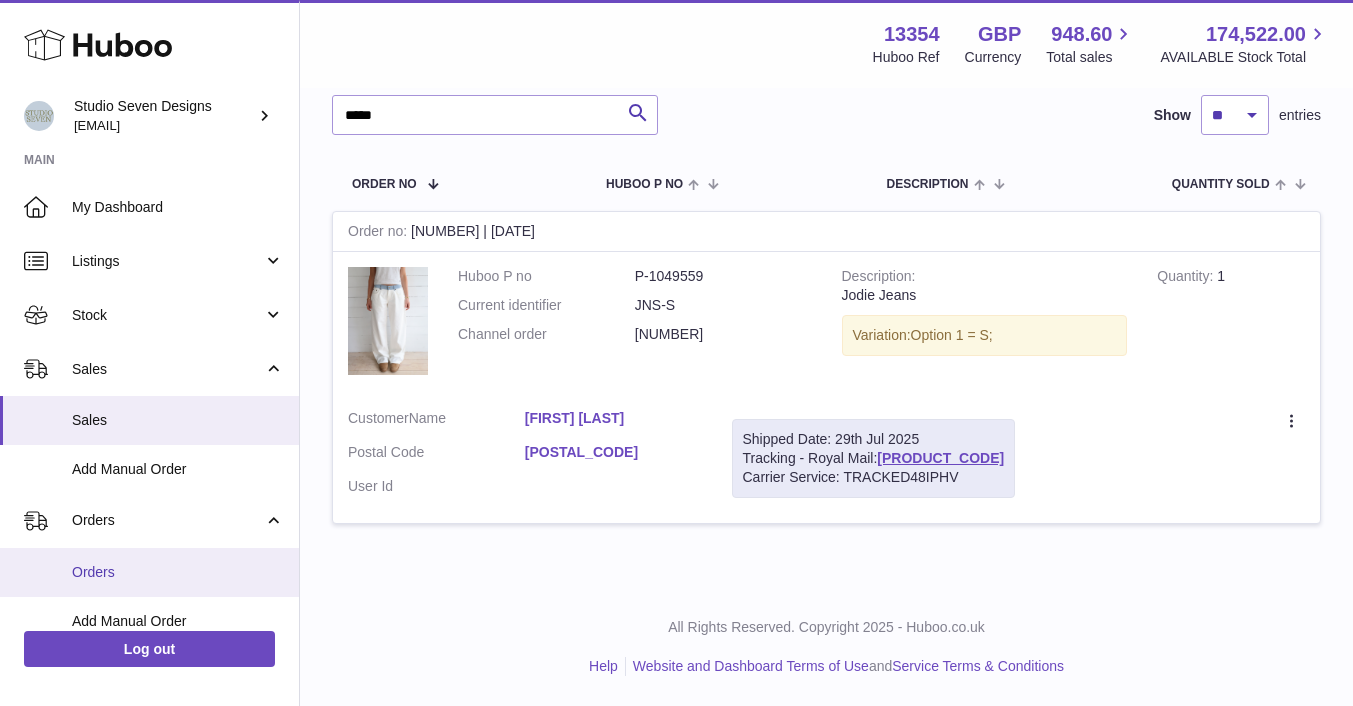 click on "Orders" at bounding box center (178, 572) 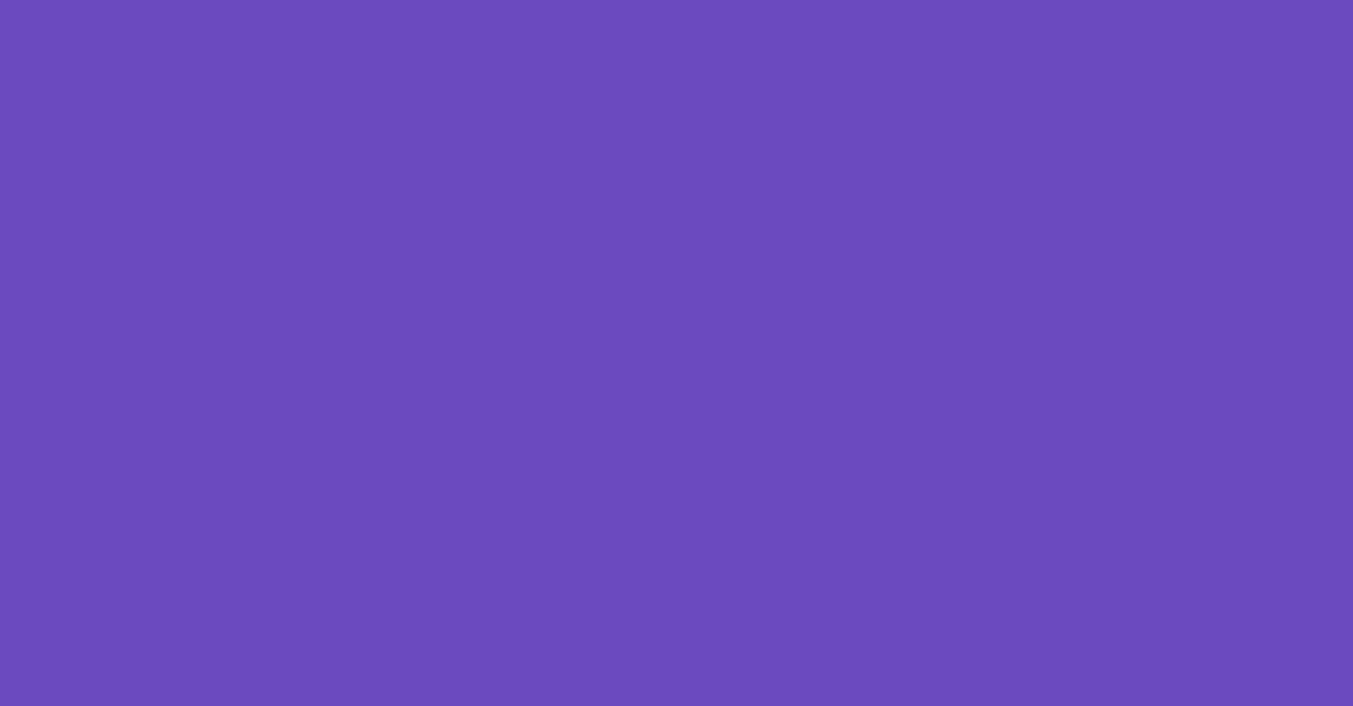 scroll, scrollTop: 0, scrollLeft: 0, axis: both 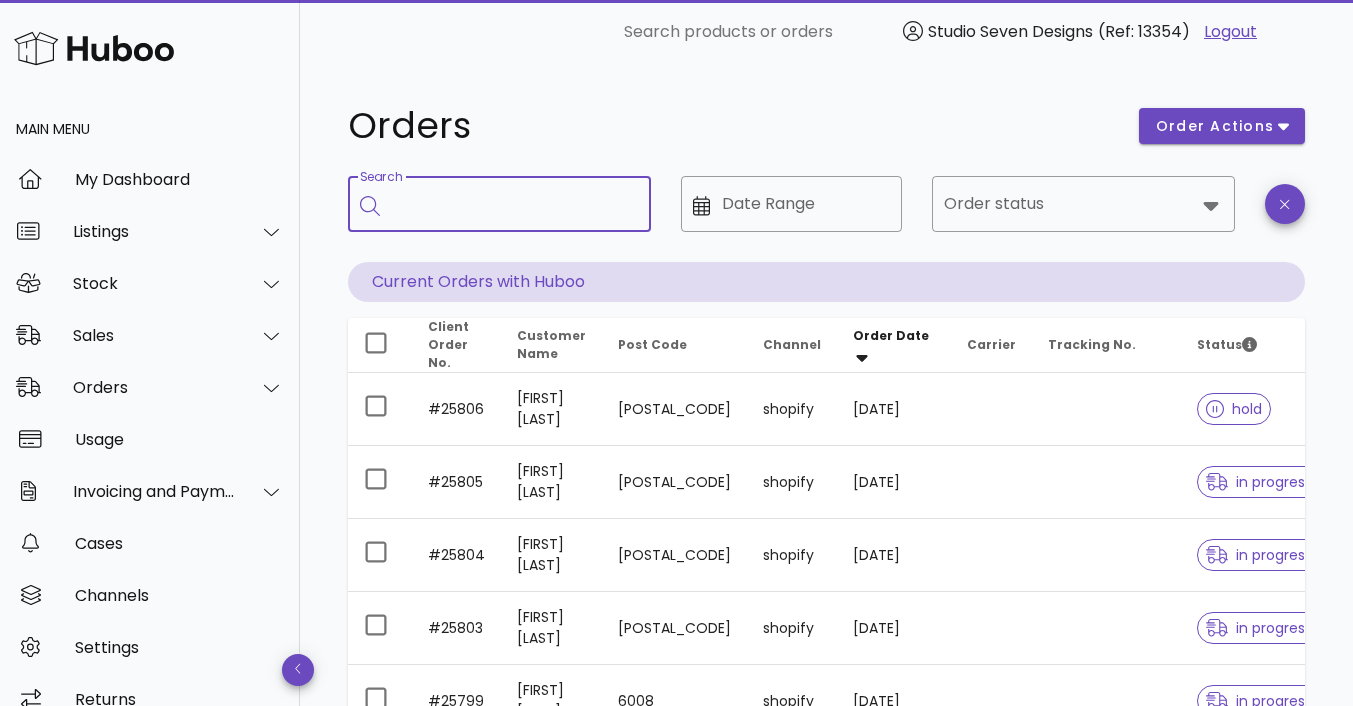 click on "Search" at bounding box center [513, 204] 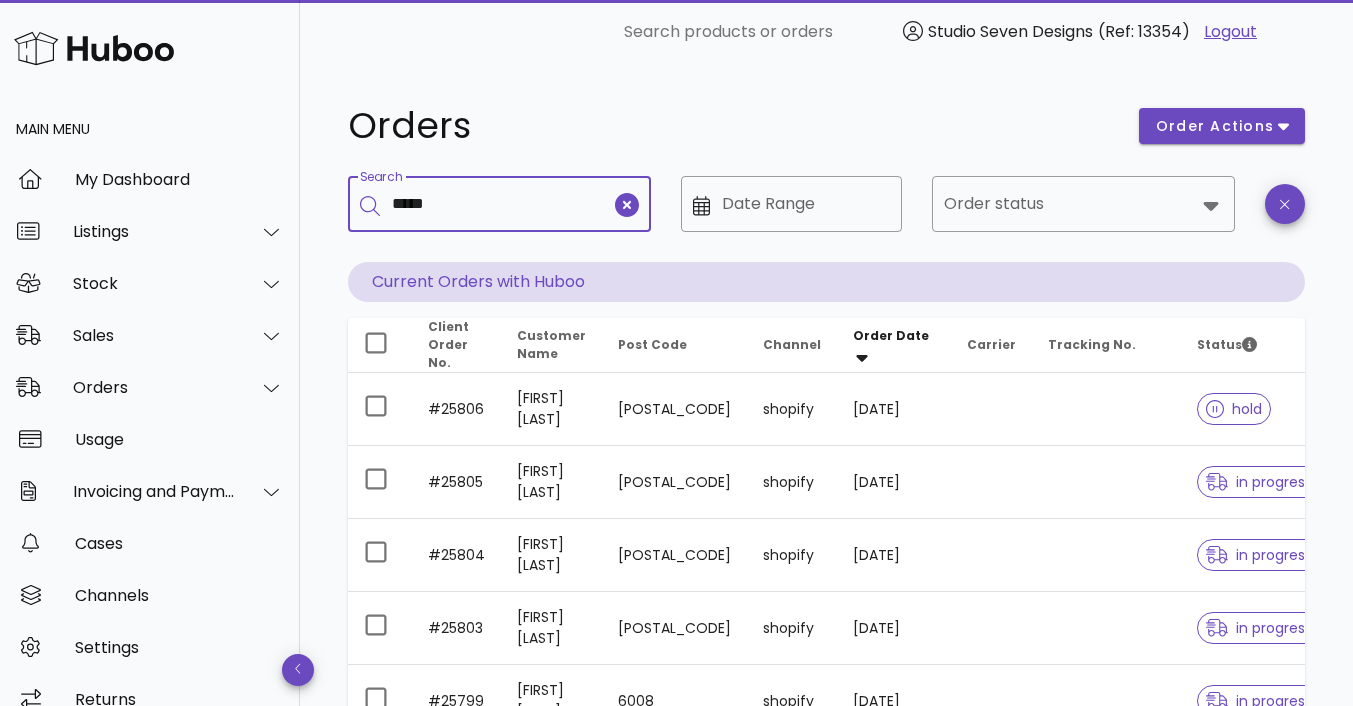 type on "*****" 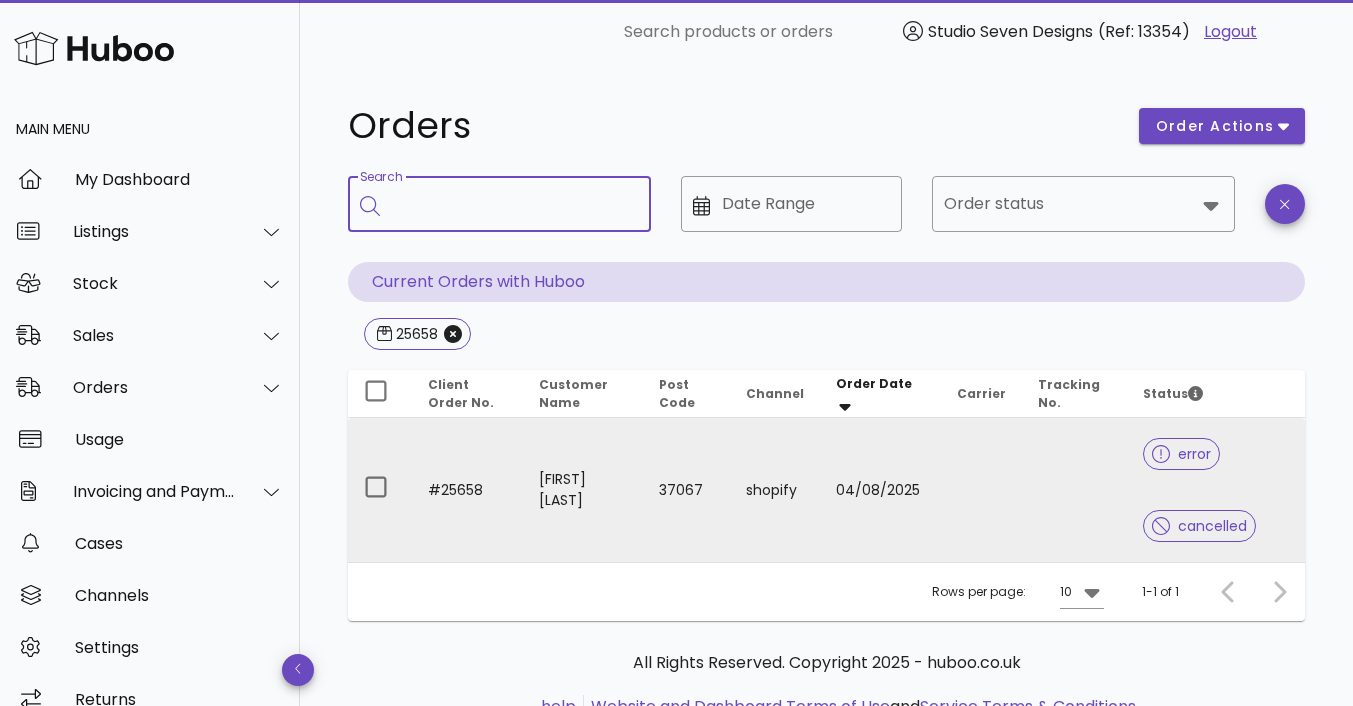 click on "brianna hitchman" at bounding box center (583, 490) 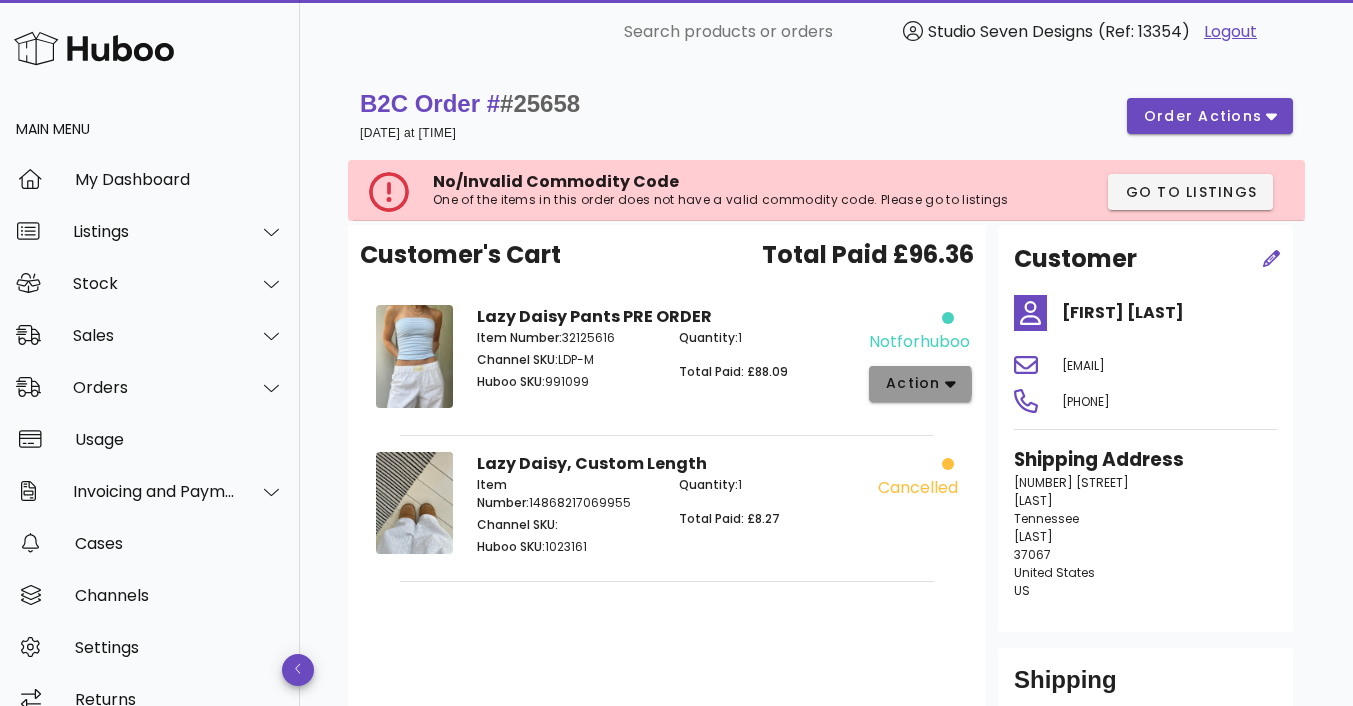 click 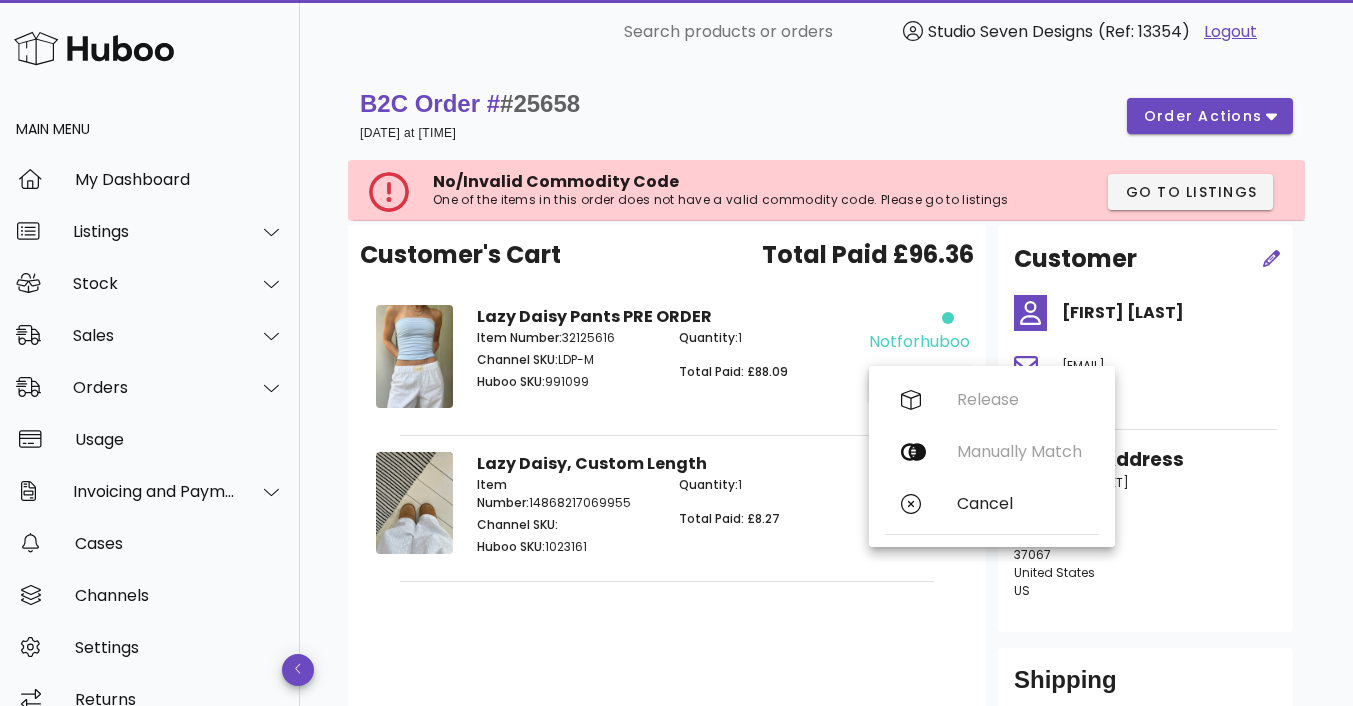 click on "Quantity:  1 Total Paid: £88.09" at bounding box center [768, 363] 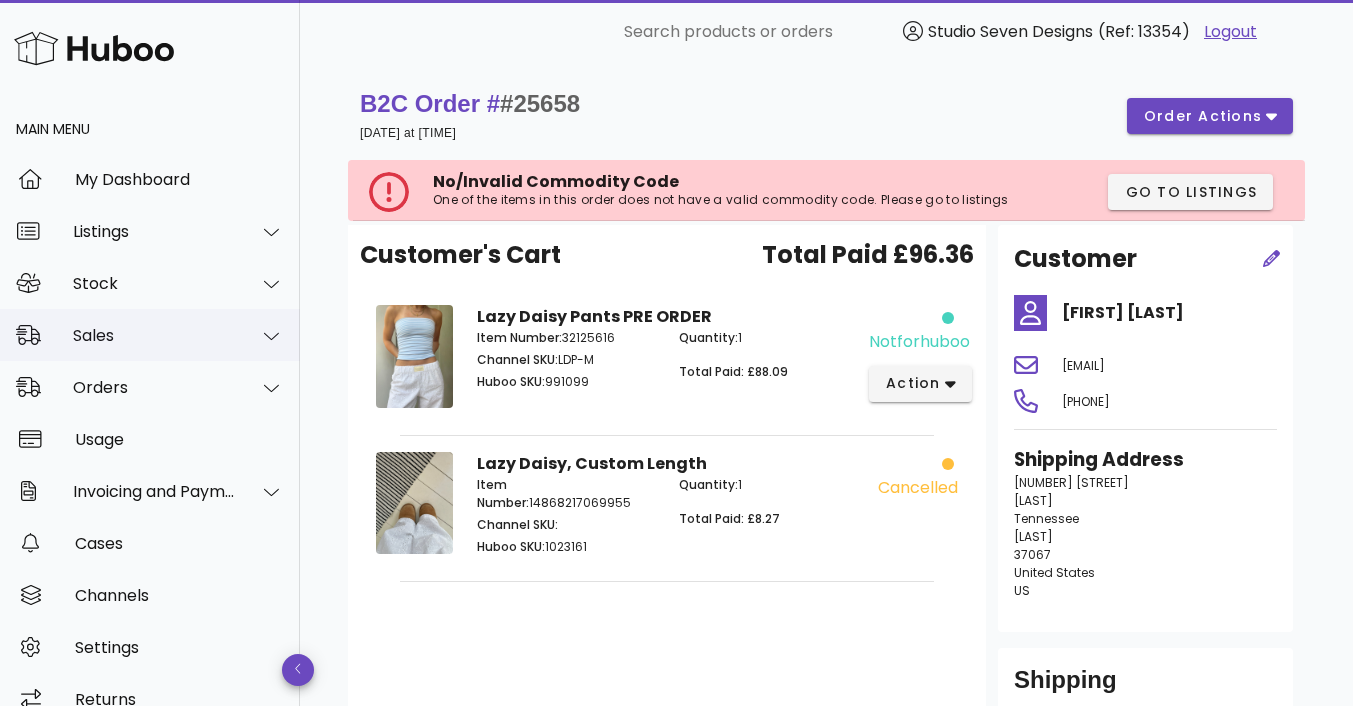 click on "Sales" at bounding box center (154, 335) 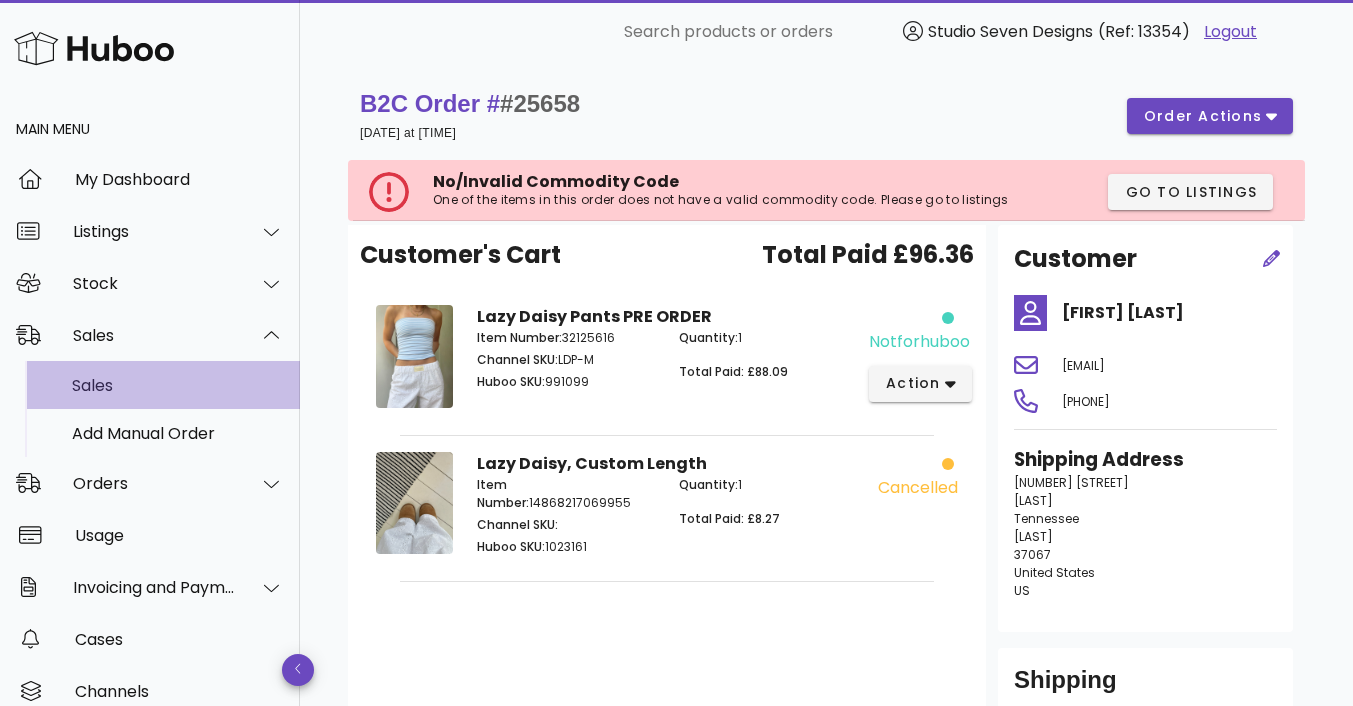 click on "Sales" at bounding box center [178, 385] 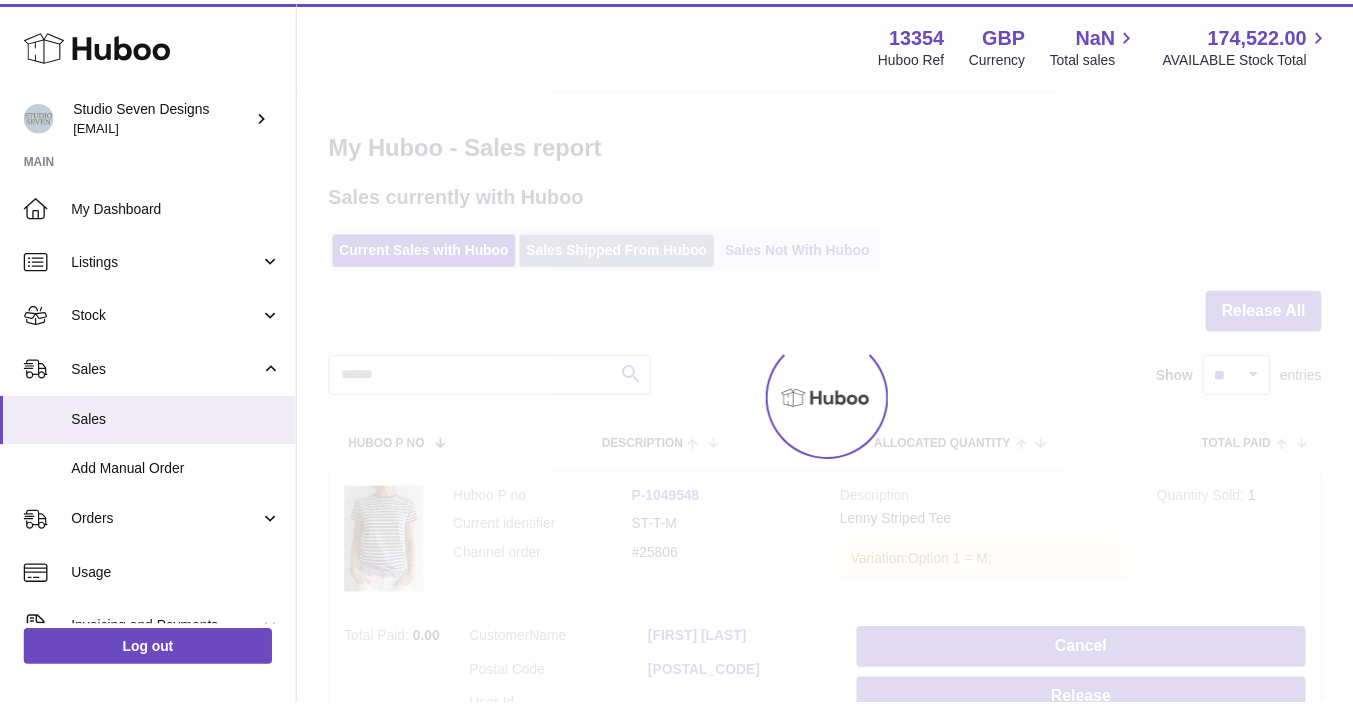 scroll, scrollTop: 0, scrollLeft: 0, axis: both 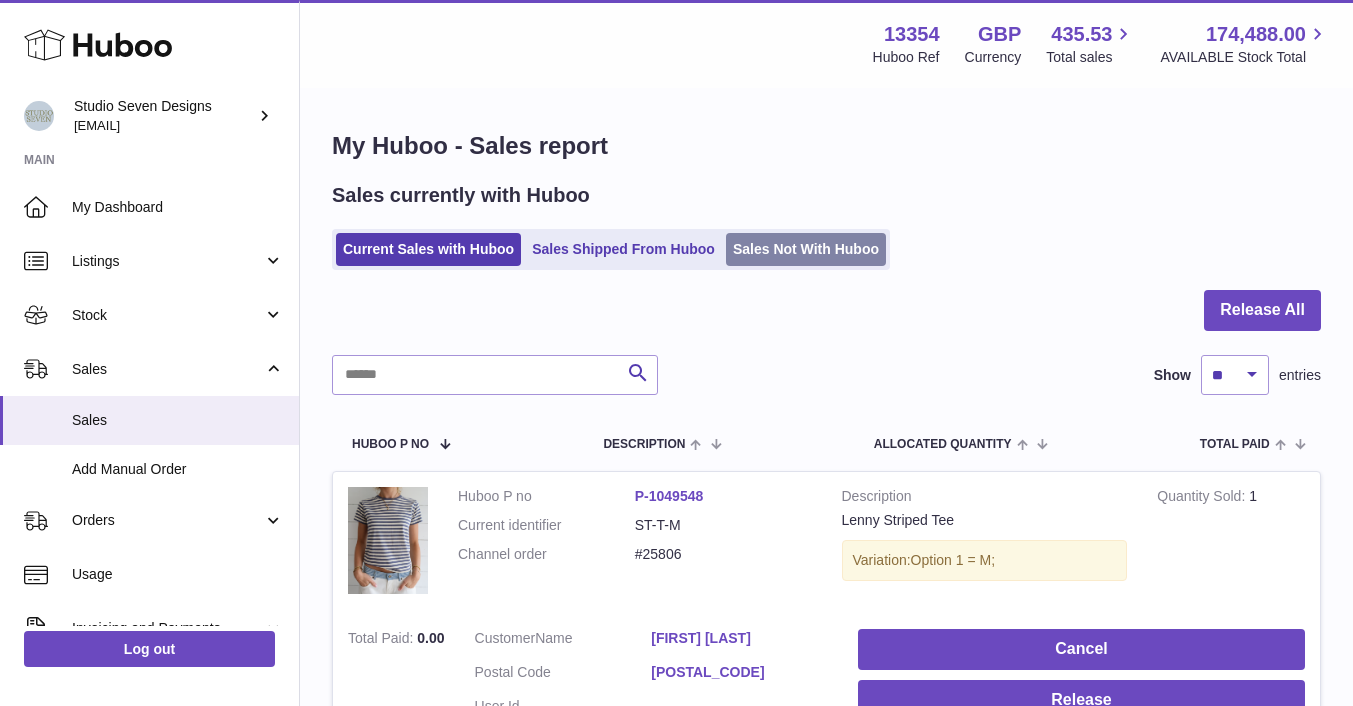 click on "Sales Not With Huboo" at bounding box center [806, 249] 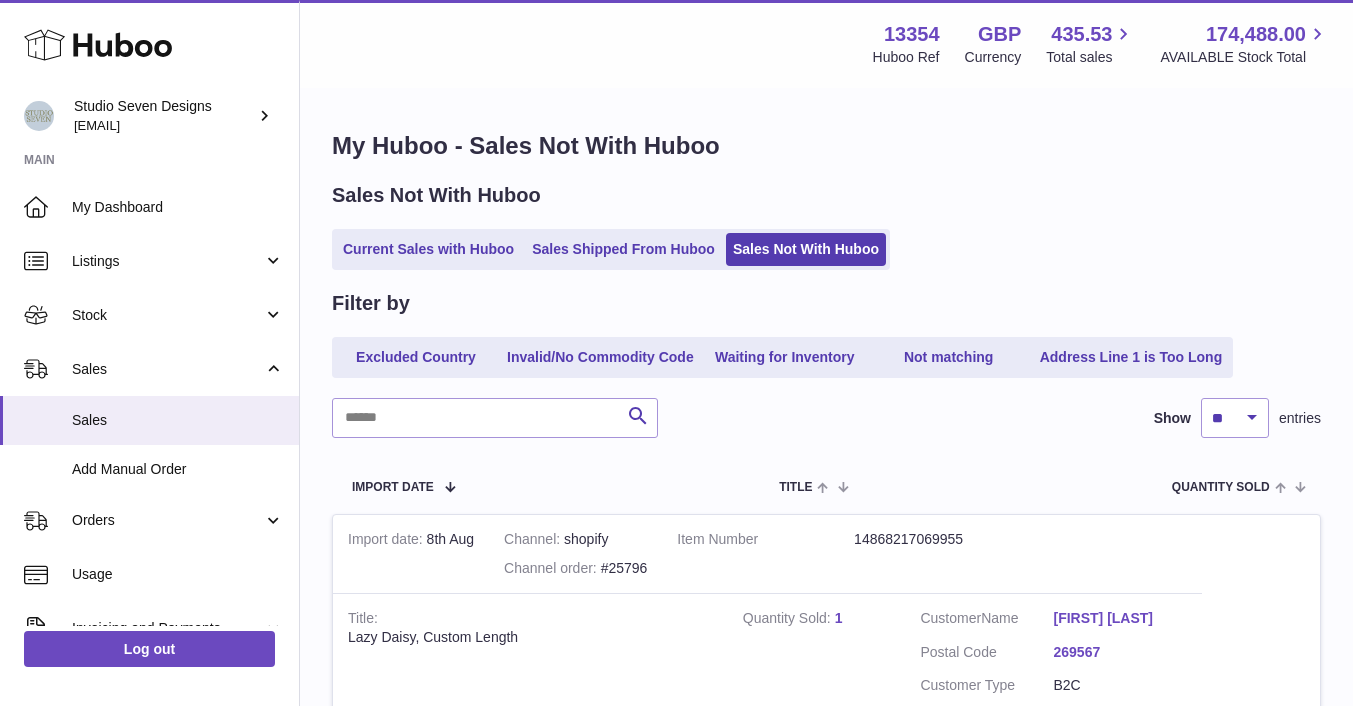 scroll, scrollTop: 0, scrollLeft: 0, axis: both 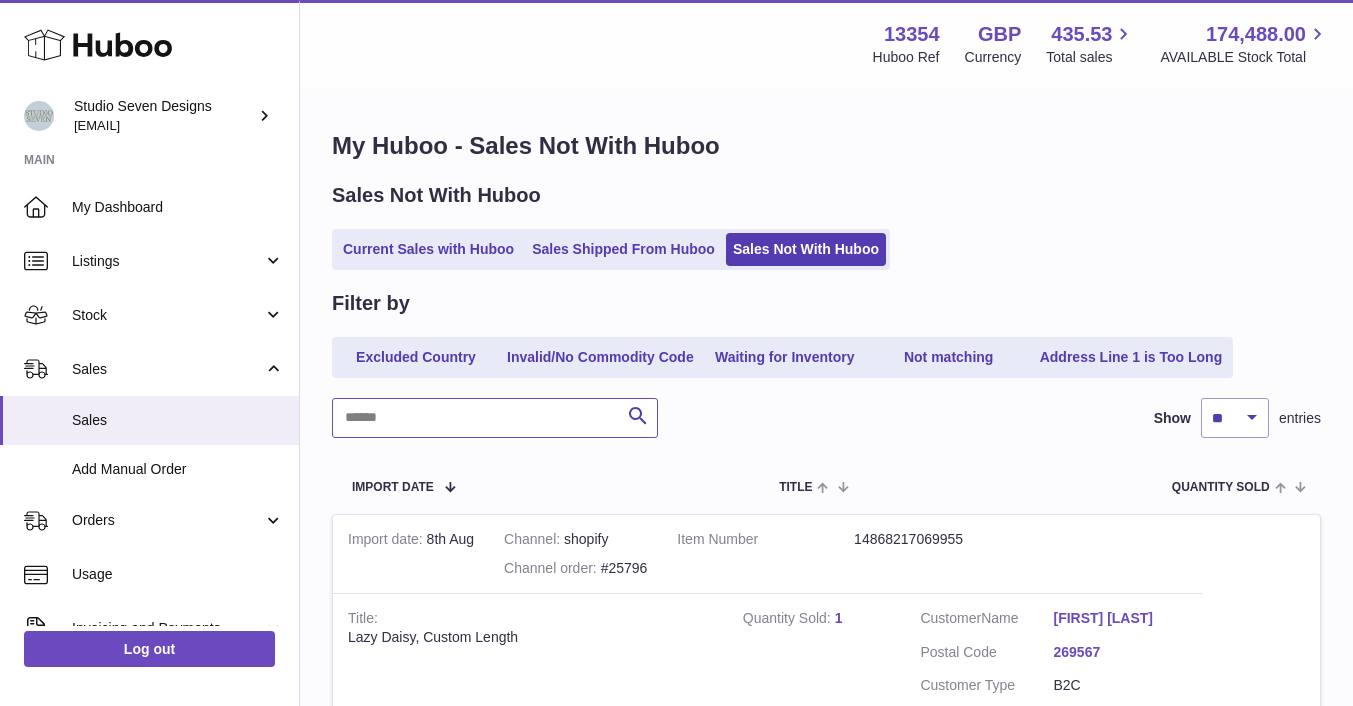 click at bounding box center [495, 418] 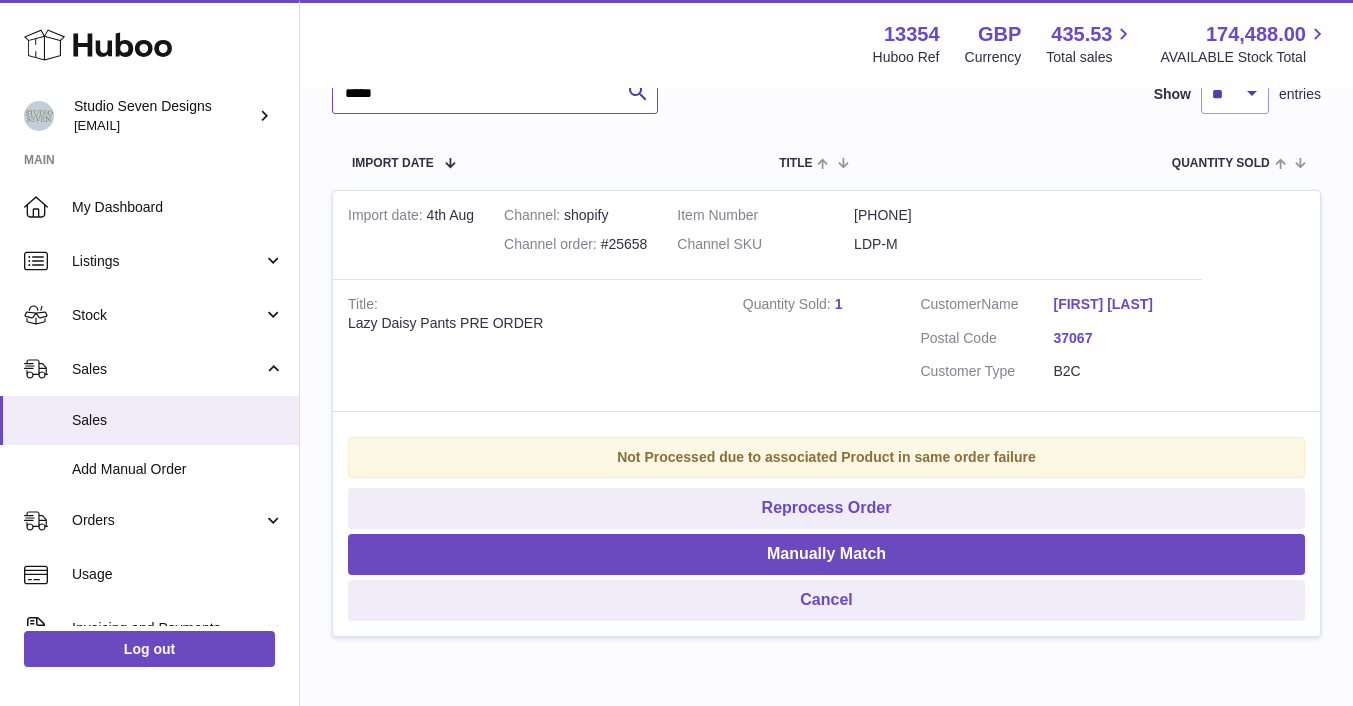scroll, scrollTop: 328, scrollLeft: 0, axis: vertical 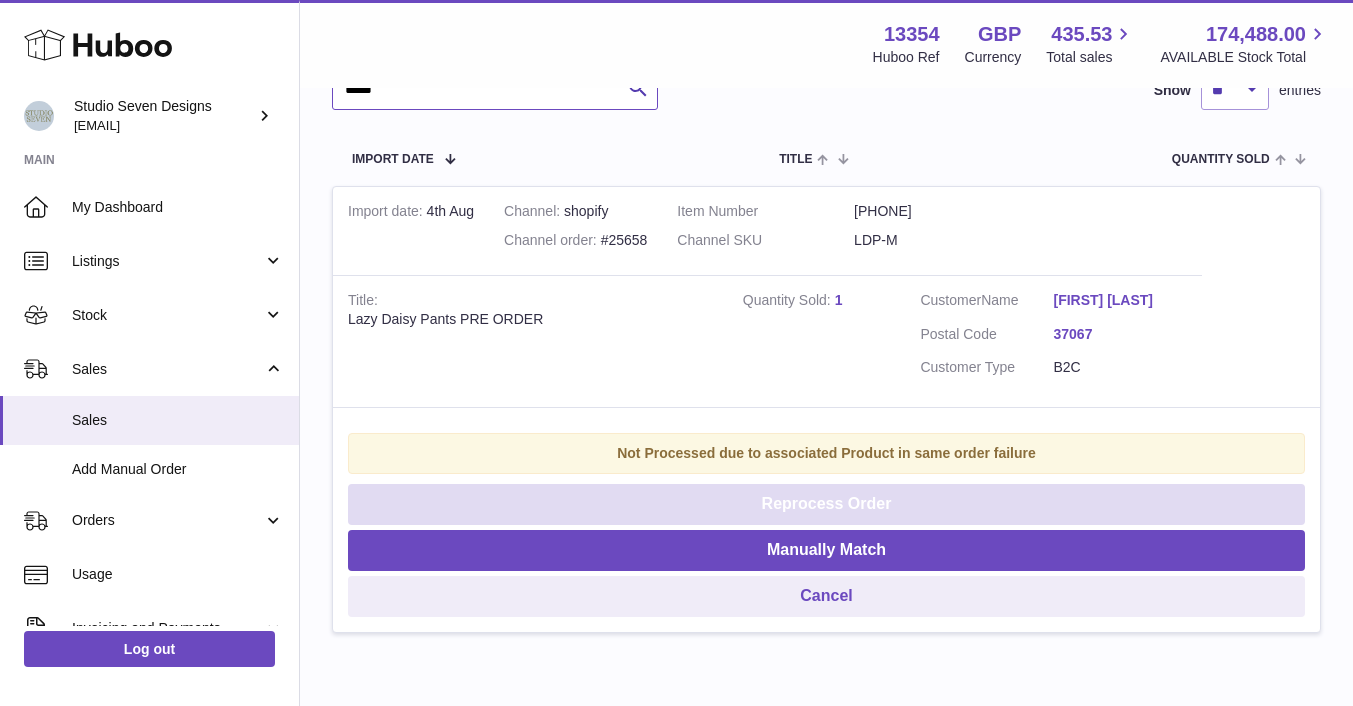 type on "*****" 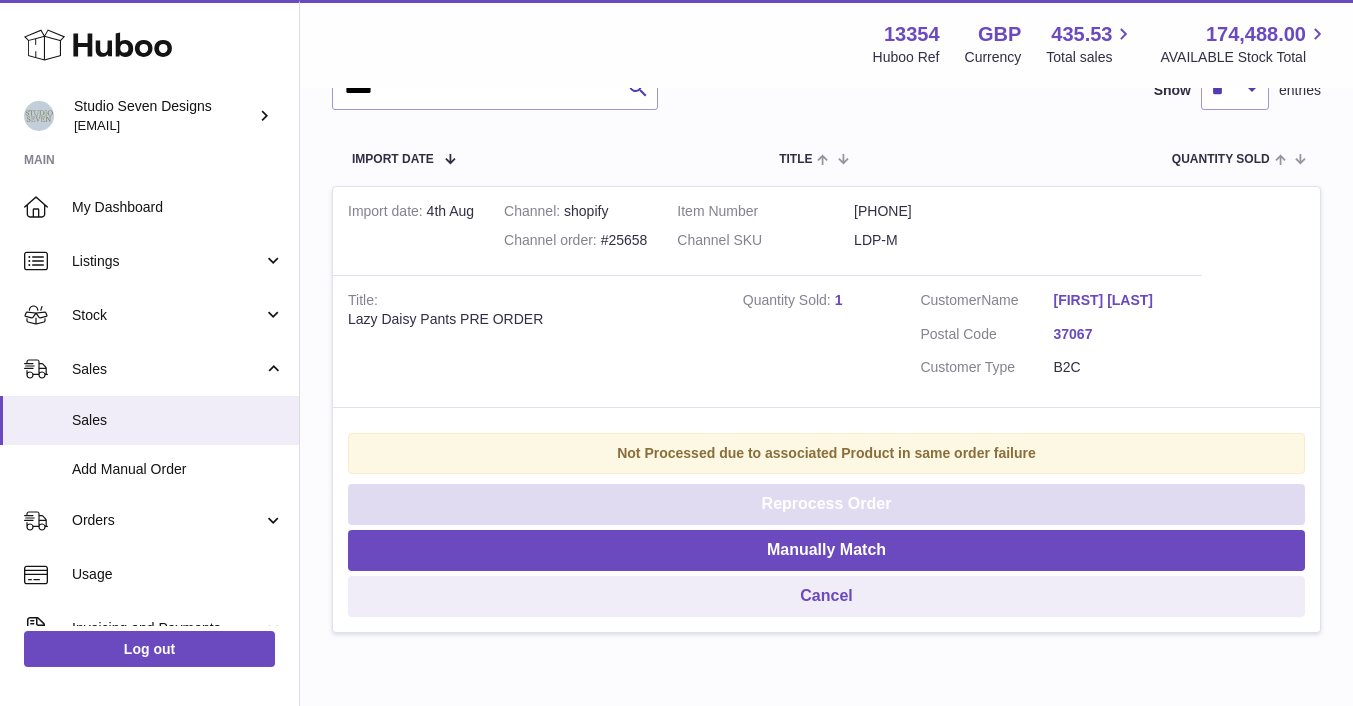 click on "Reprocess Order" at bounding box center (826, 504) 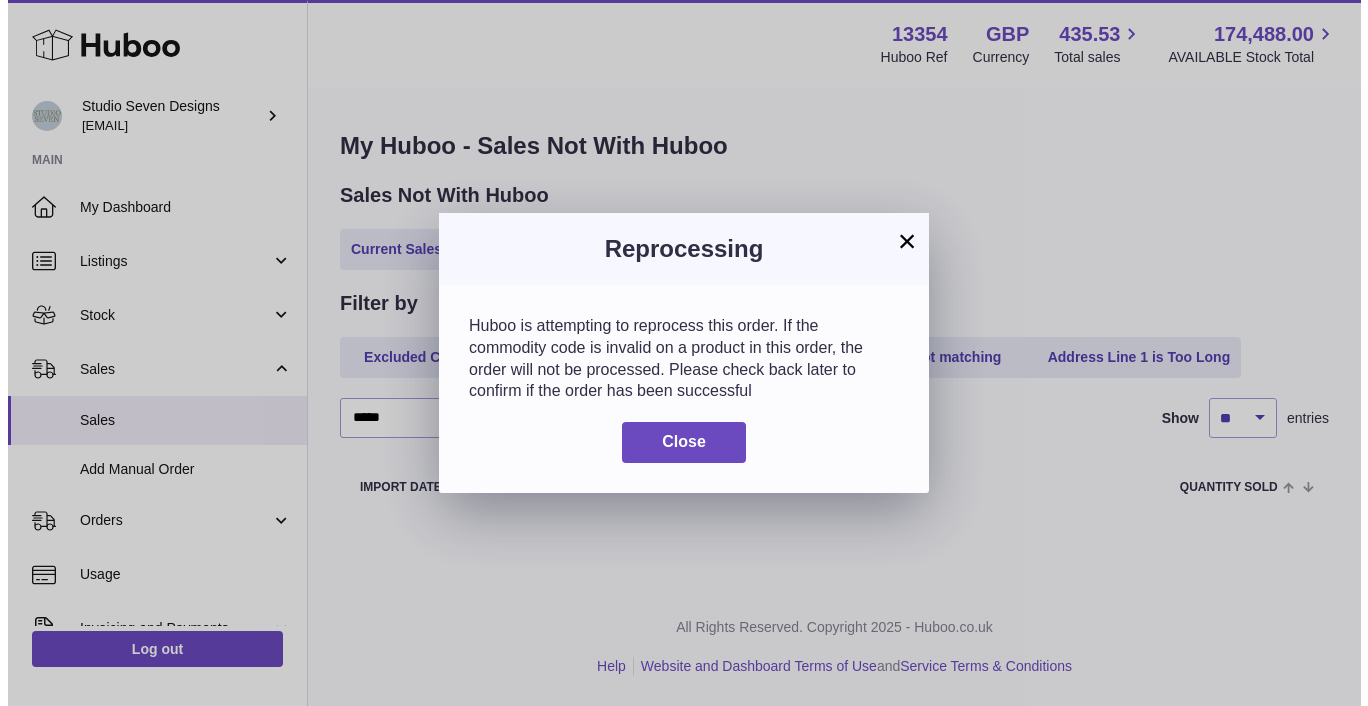 scroll, scrollTop: 0, scrollLeft: 0, axis: both 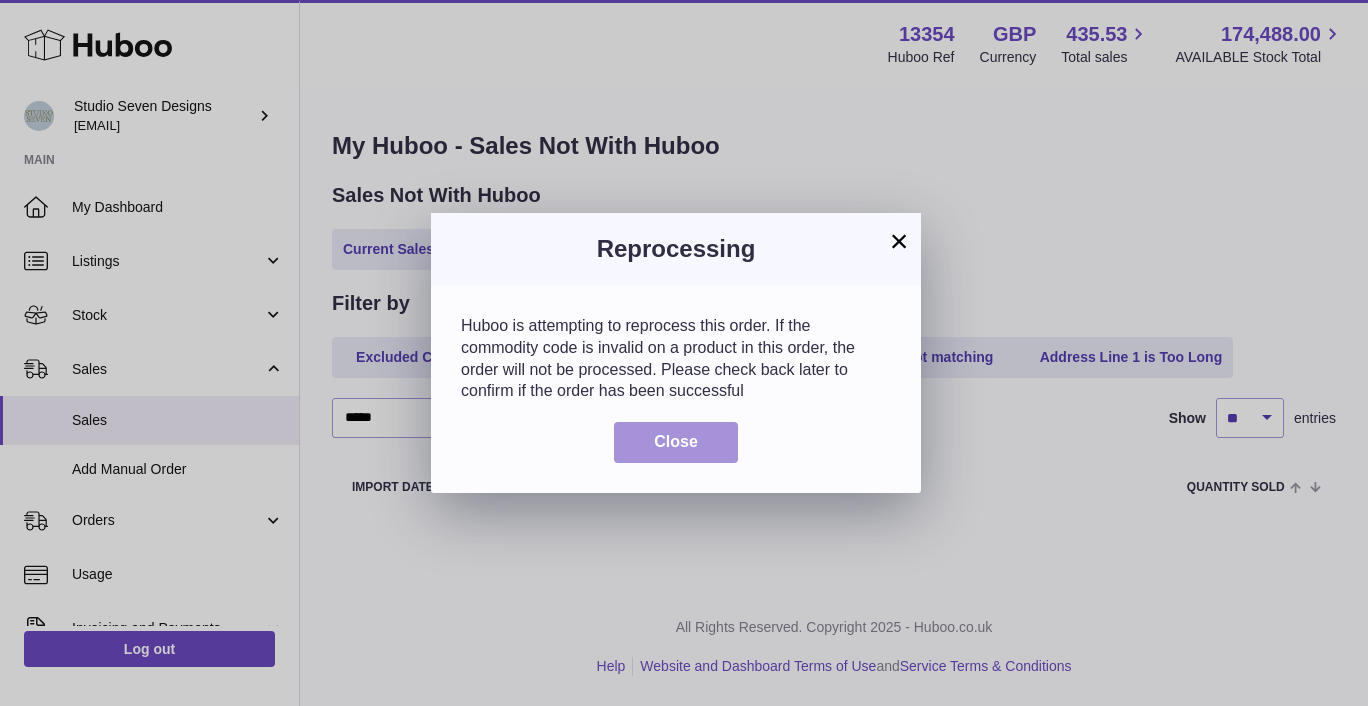 click on "Close" at bounding box center [676, 442] 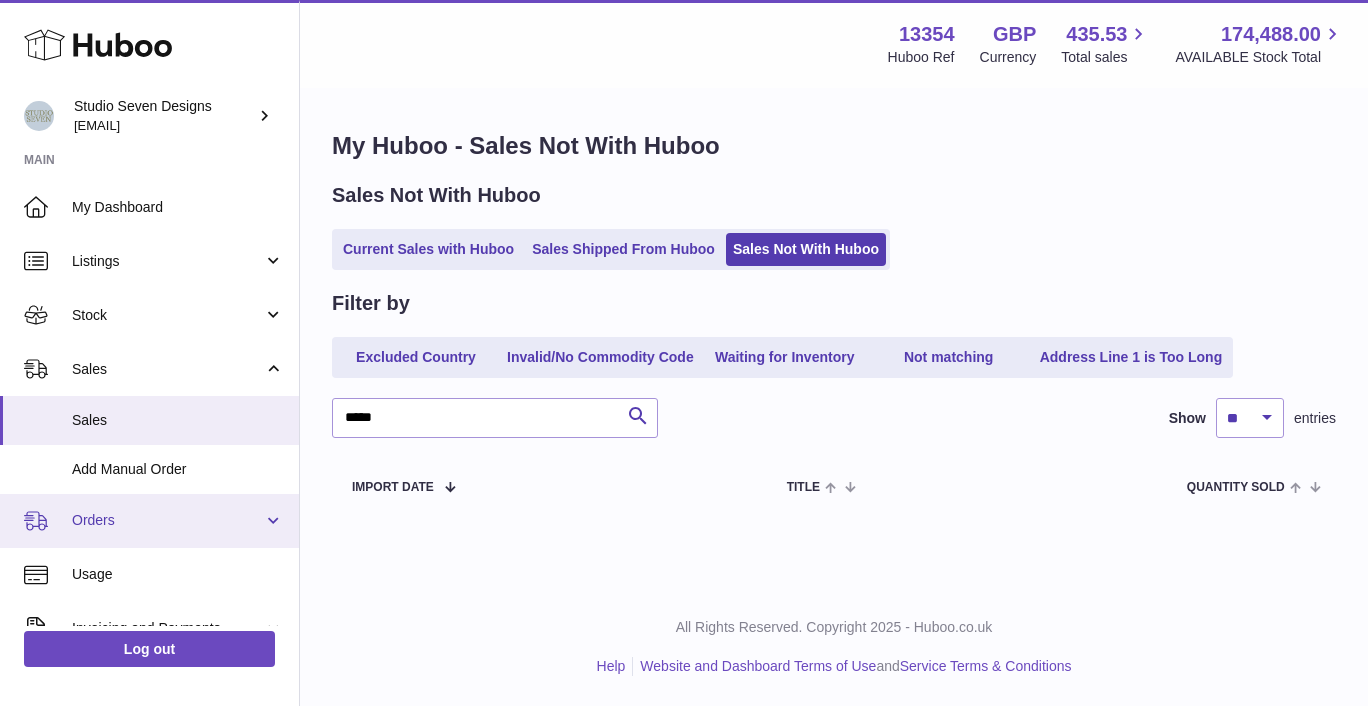click on "Orders" at bounding box center [167, 520] 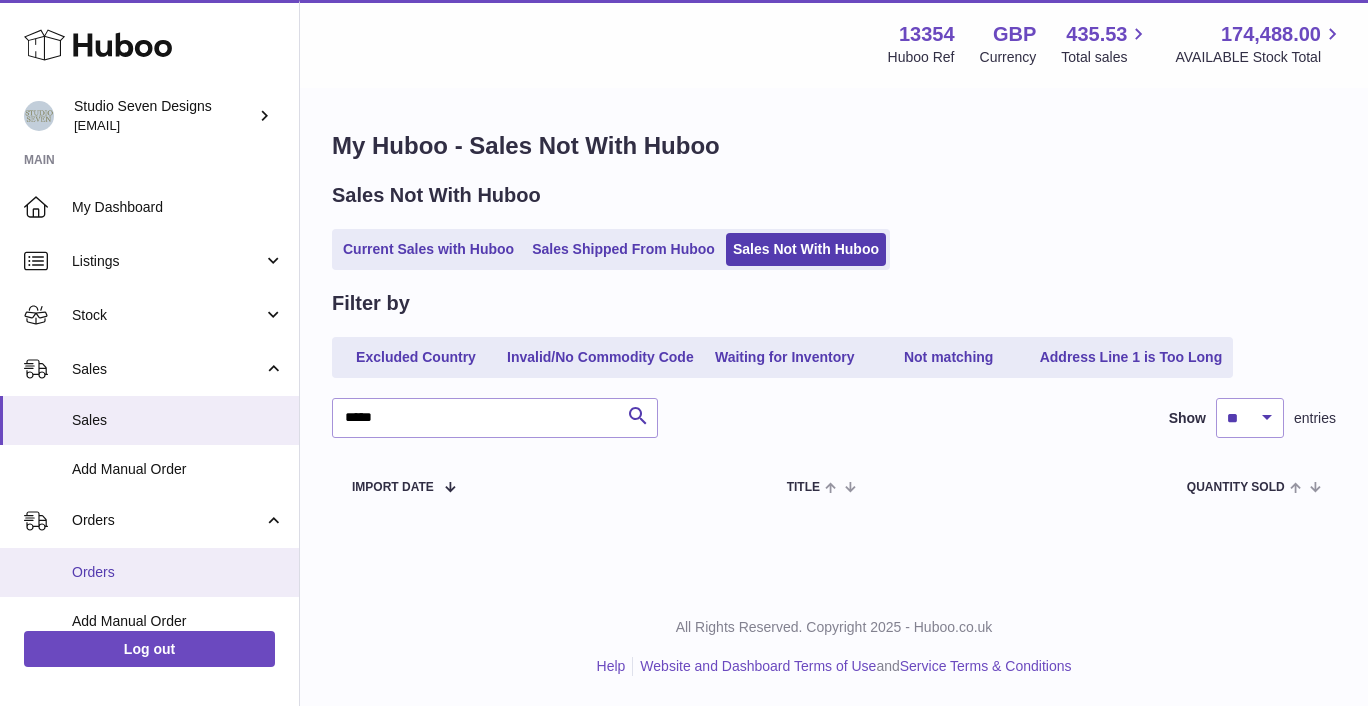 click on "Orders" at bounding box center (178, 572) 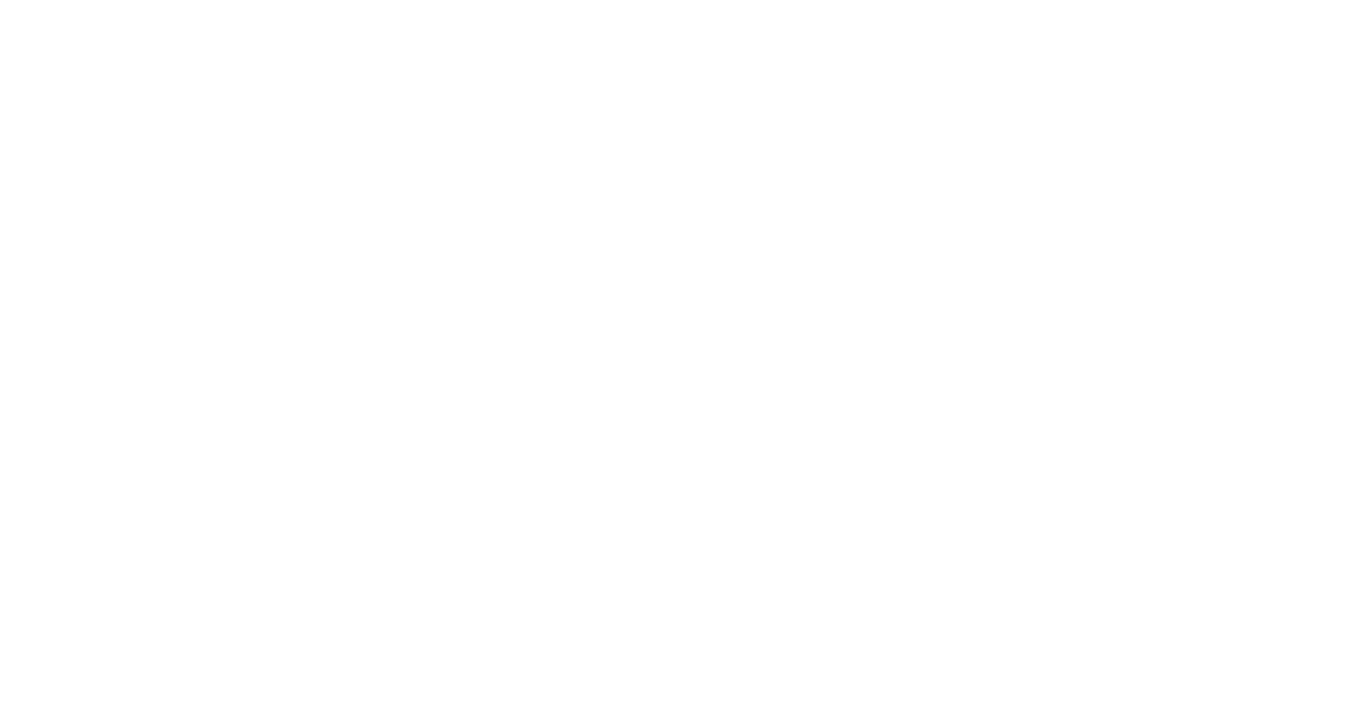 scroll, scrollTop: 0, scrollLeft: 0, axis: both 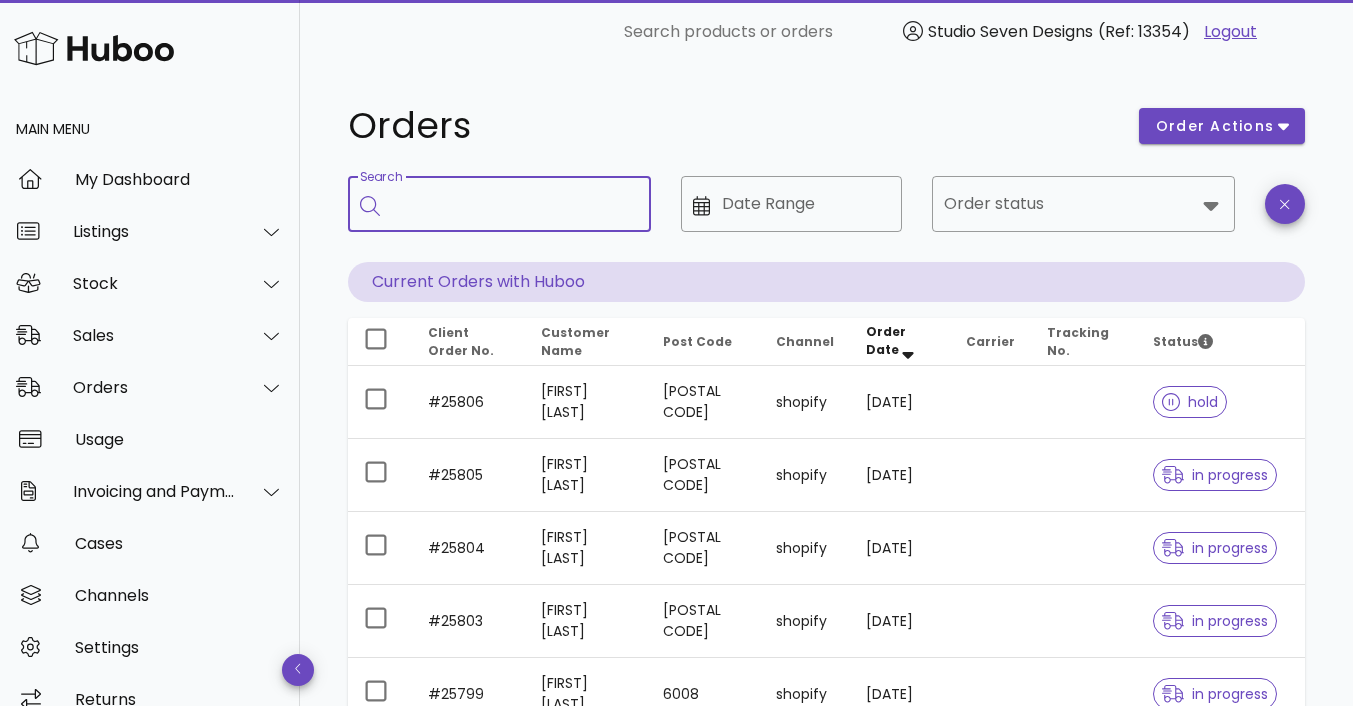 click on "Search" at bounding box center [513, 204] 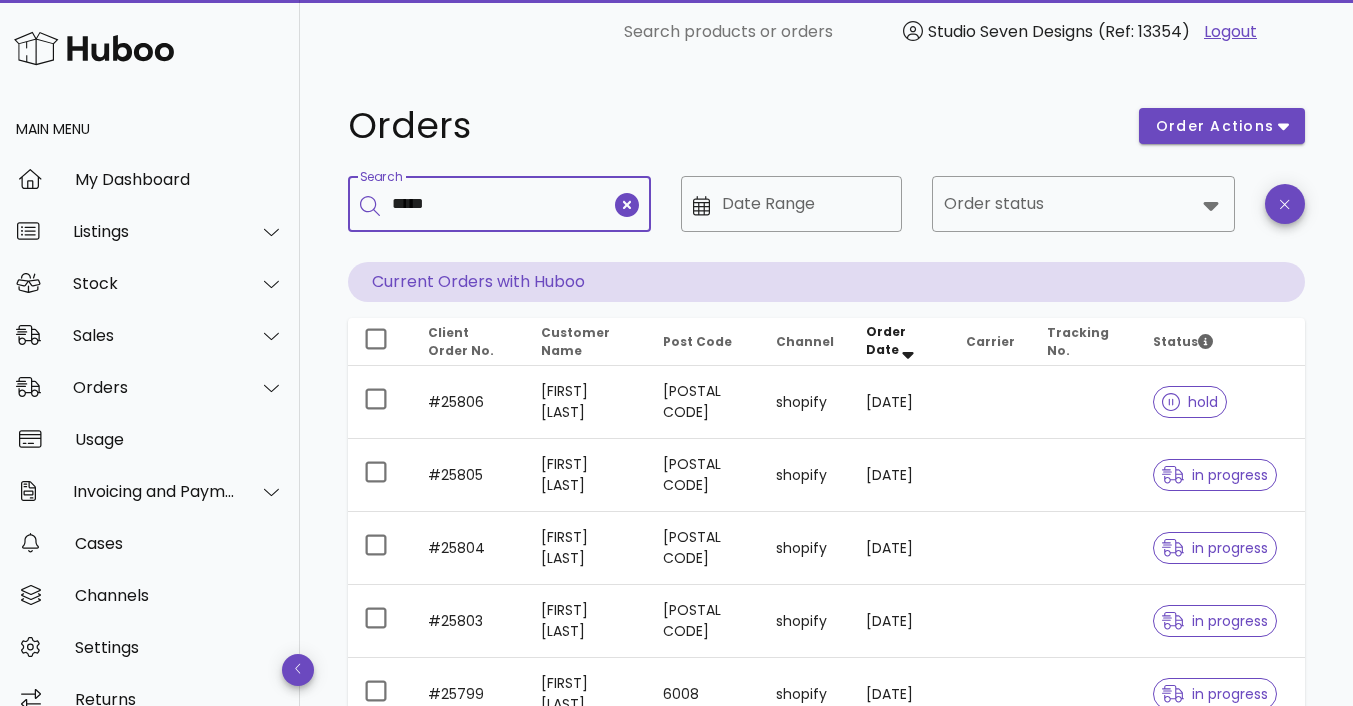 type on "*****" 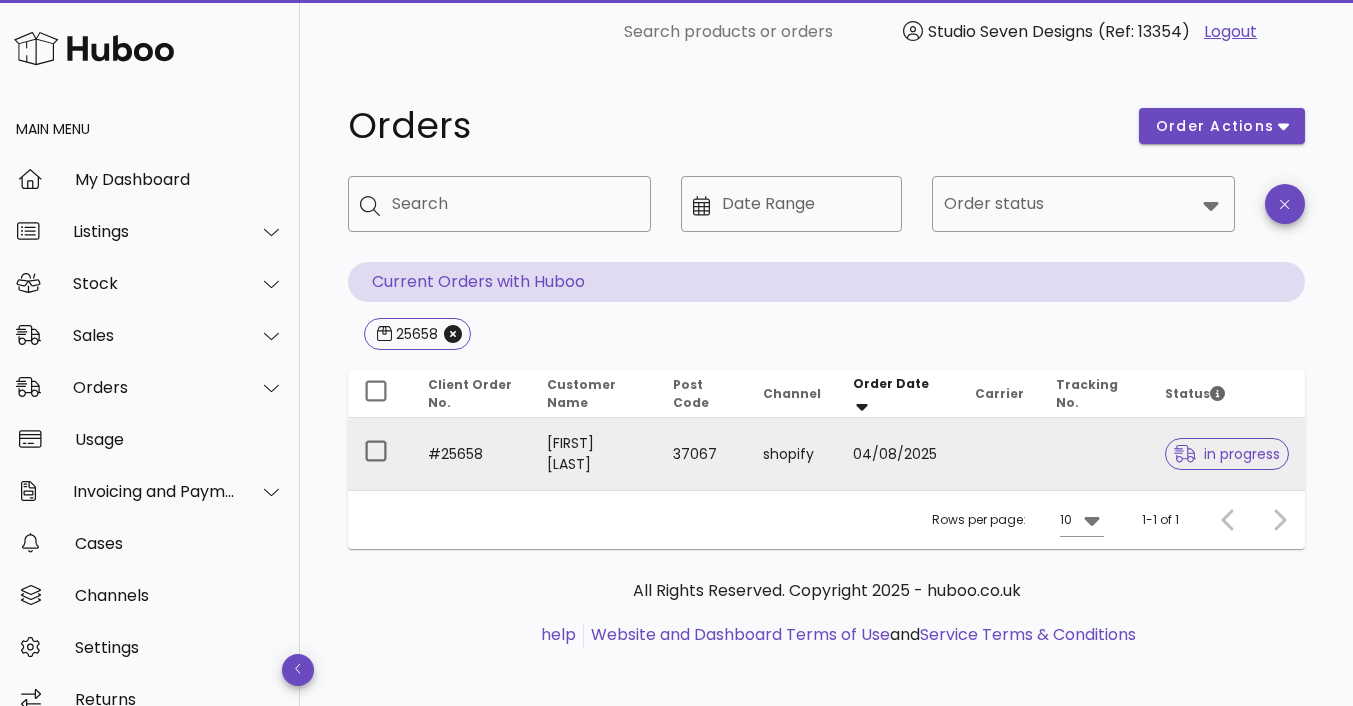 click at bounding box center [999, 454] 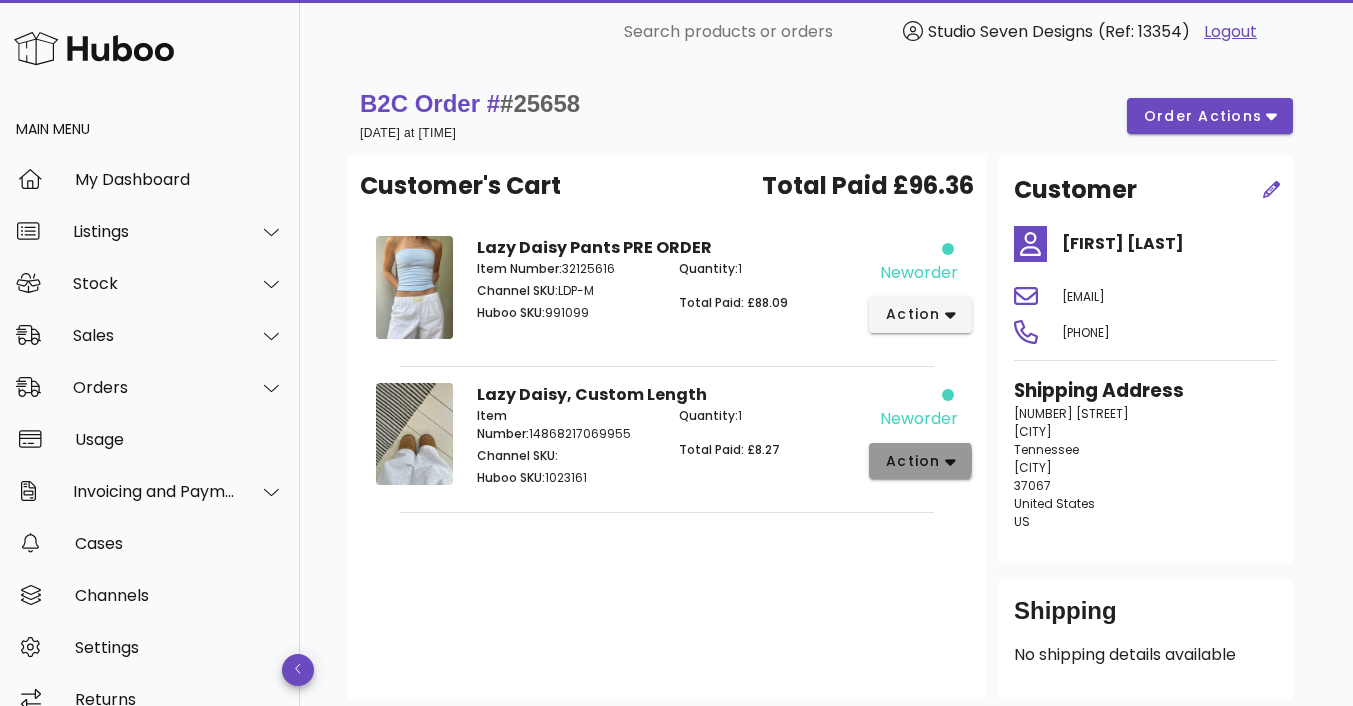 click on "action" at bounding box center [920, 461] 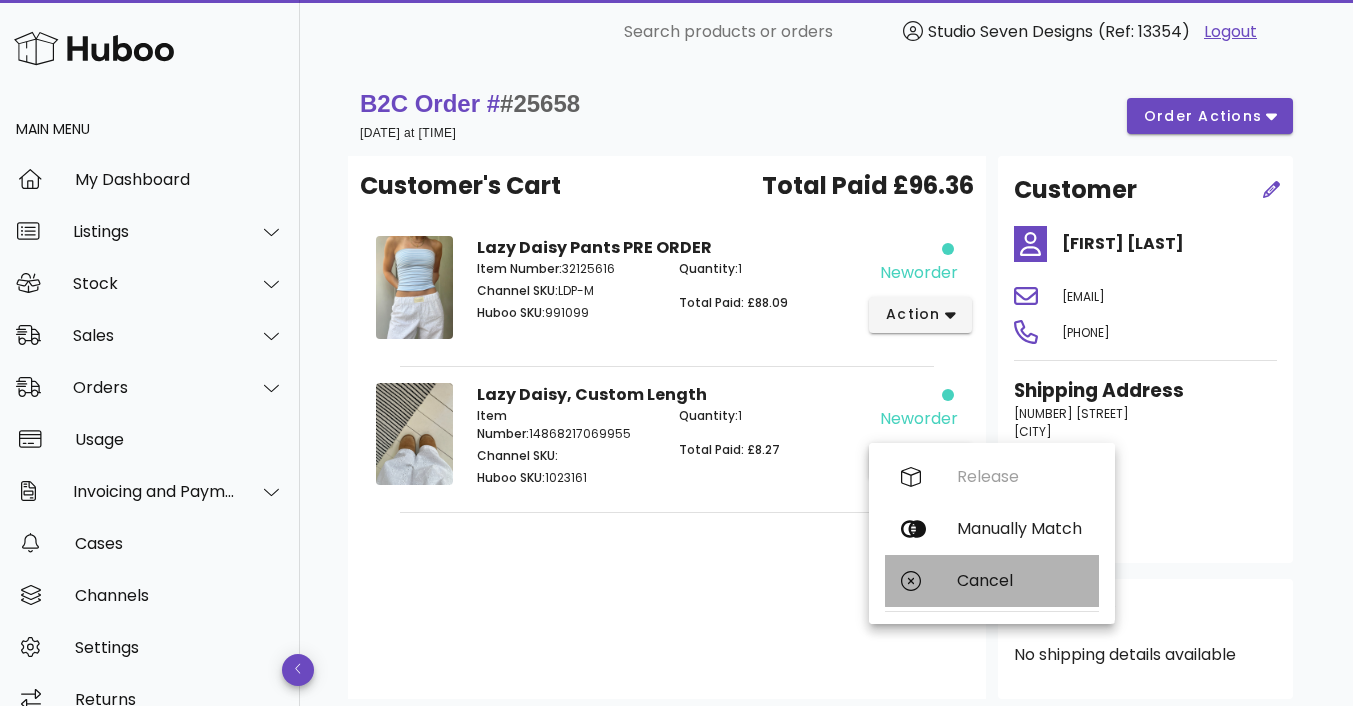 click on "Cancel" at bounding box center [992, 581] 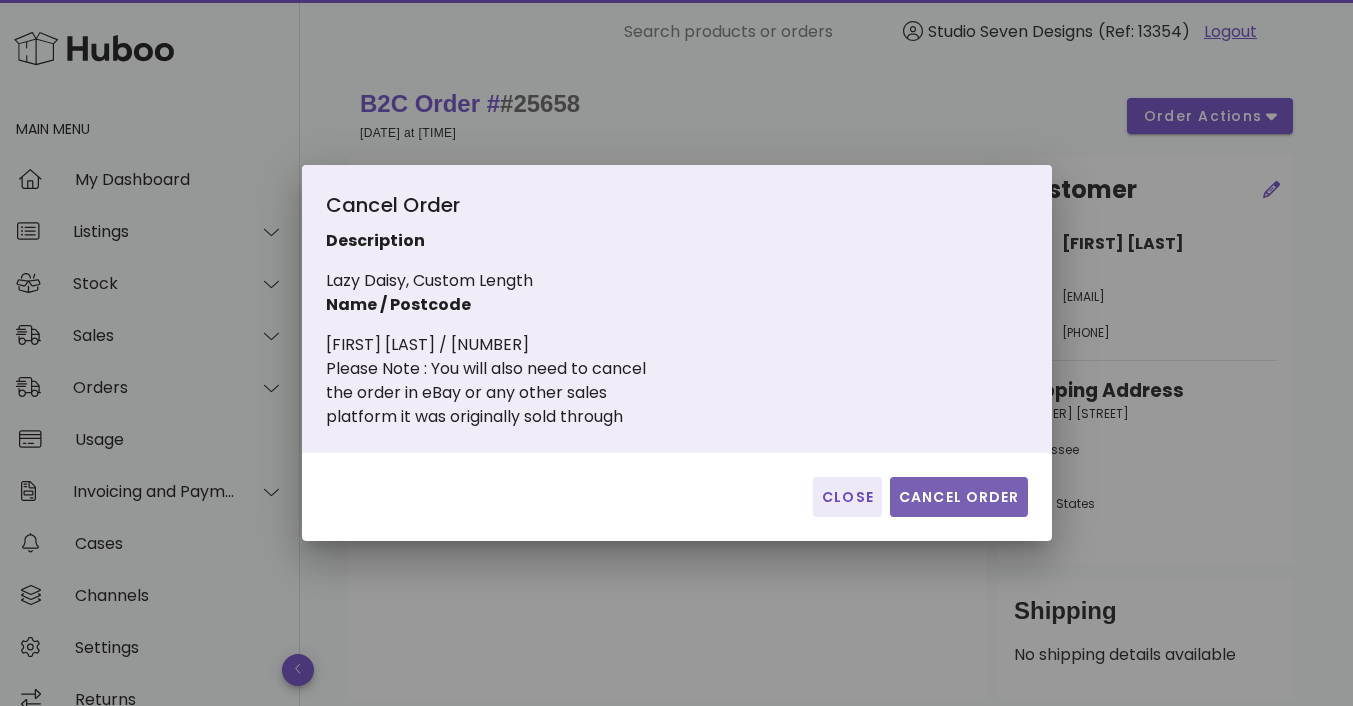 click on "Cancel Order" at bounding box center [959, 497] 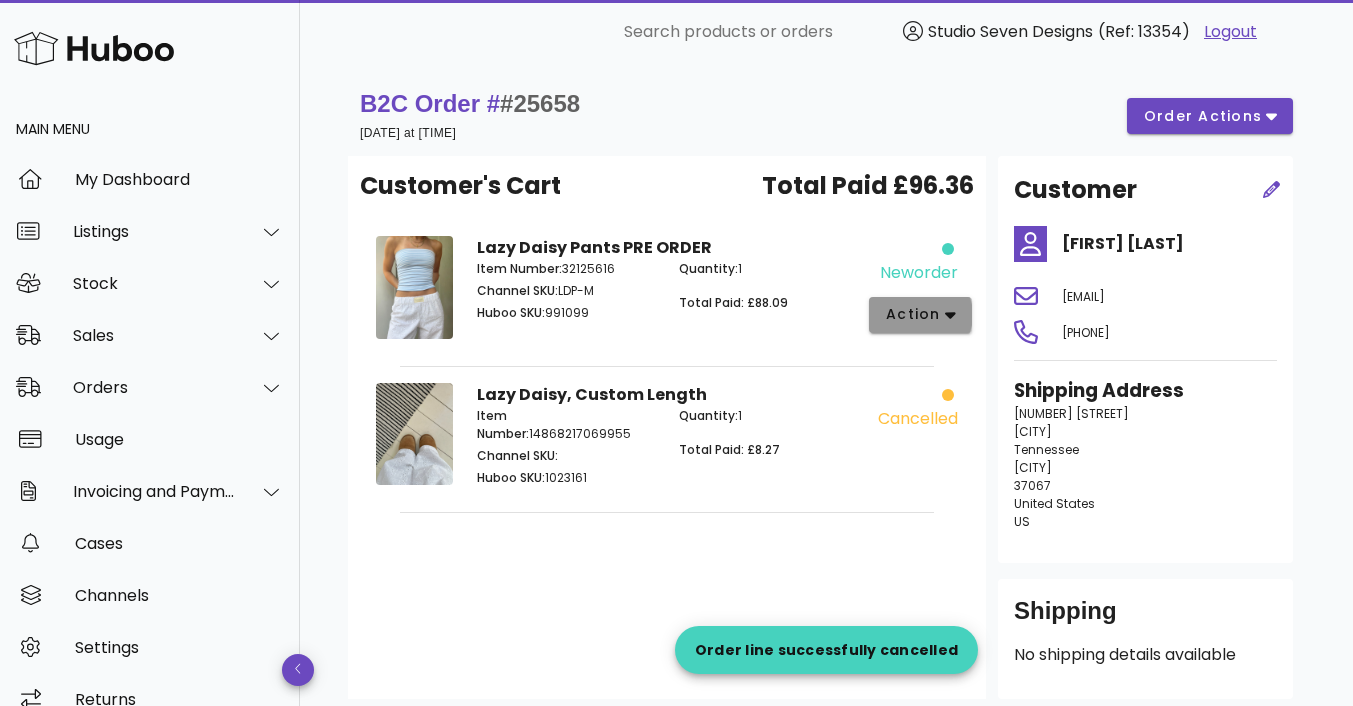 click on "action" at bounding box center [920, 315] 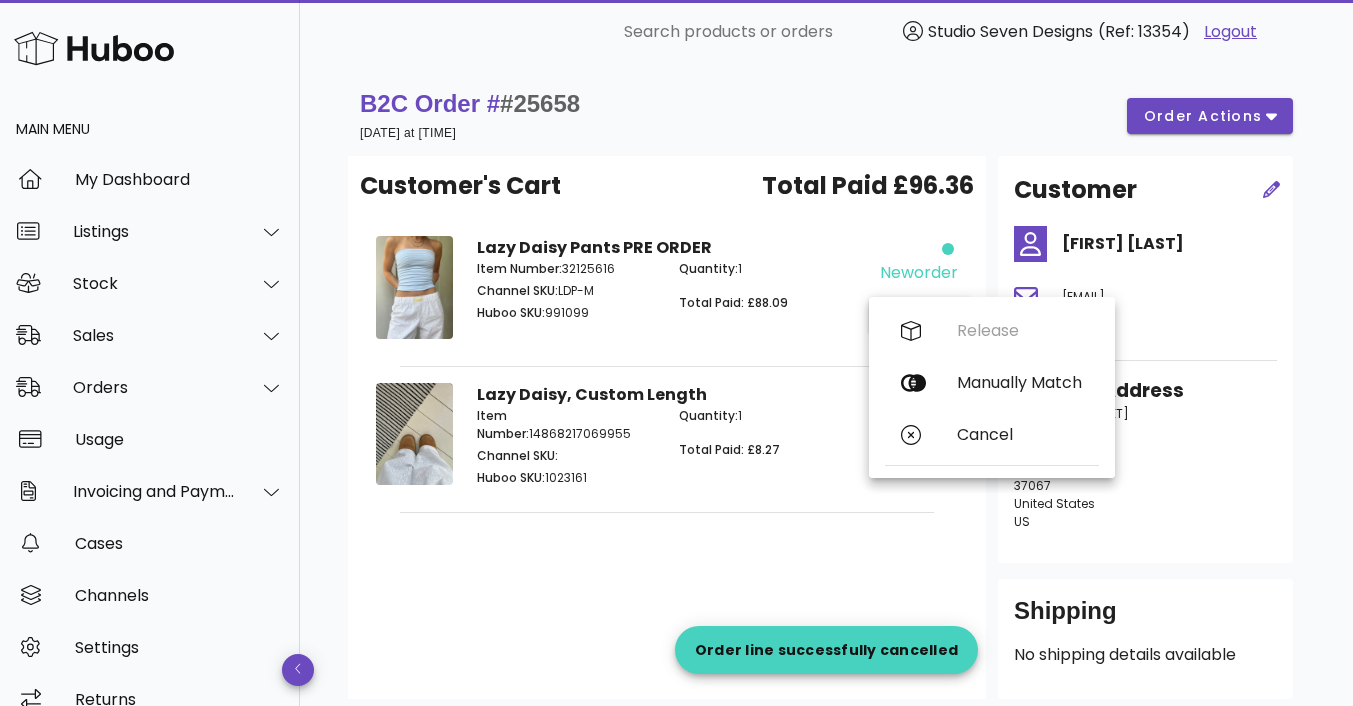 click on "Total Paid: £88.09" at bounding box center (768, 303) 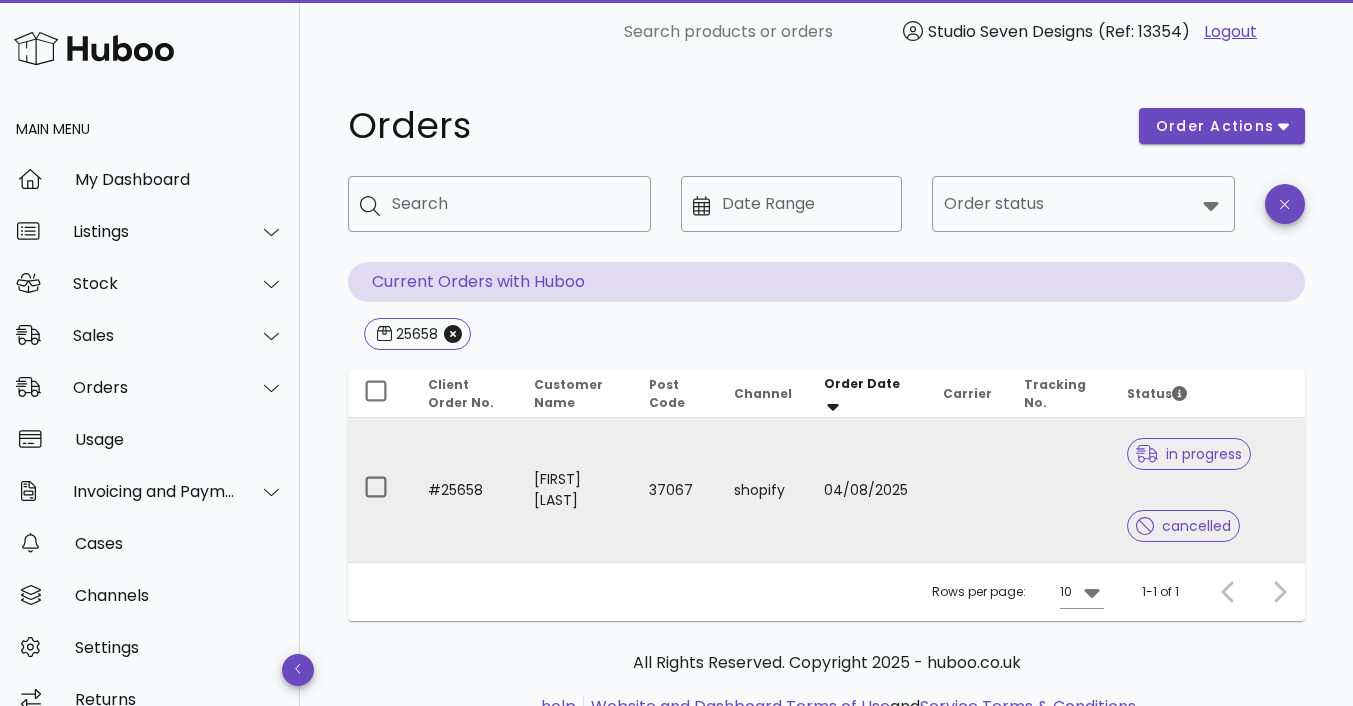 click on "04/08/2025" at bounding box center (867, 490) 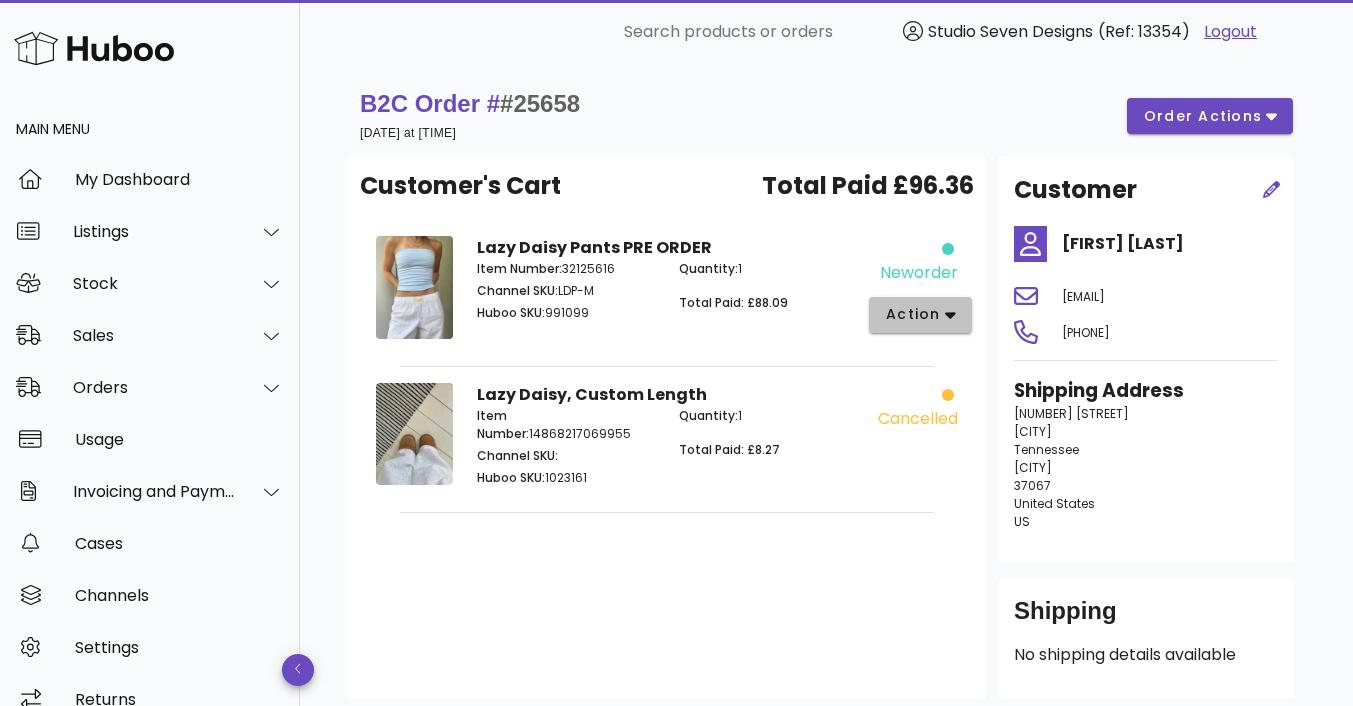 click 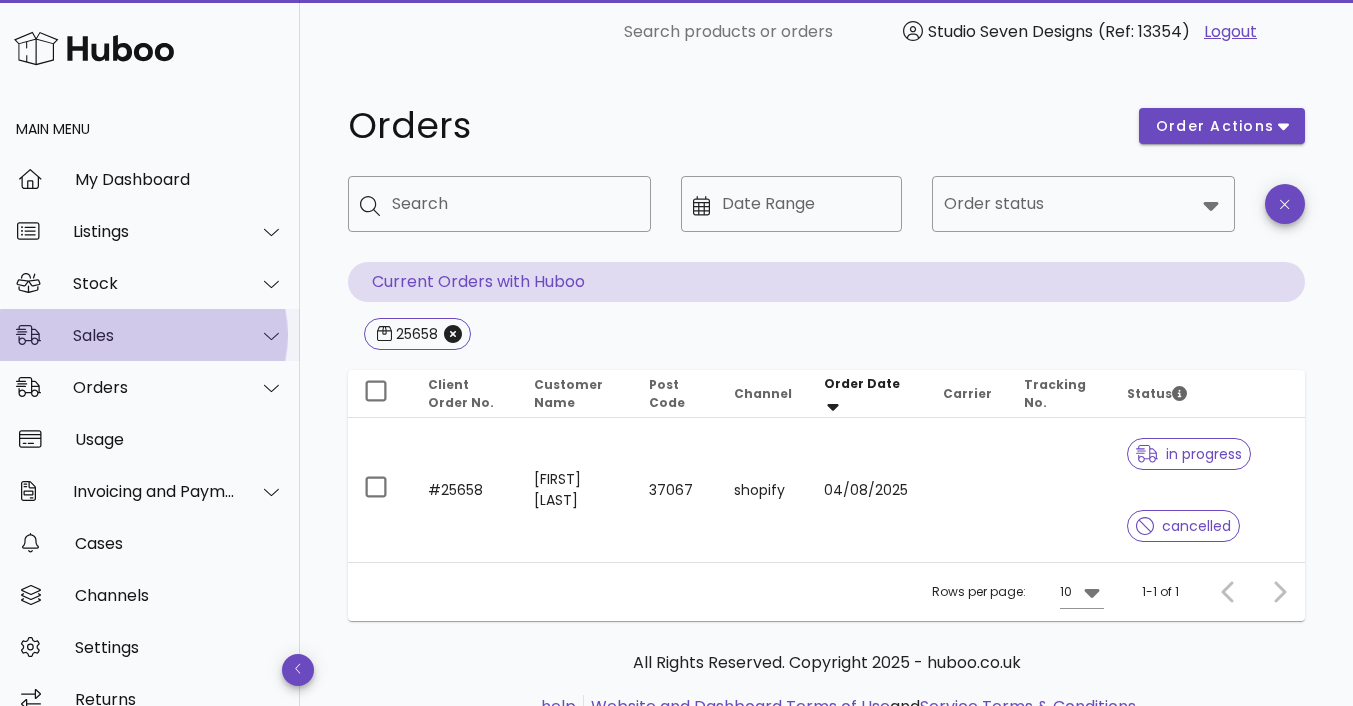 click on "Sales" at bounding box center [154, 335] 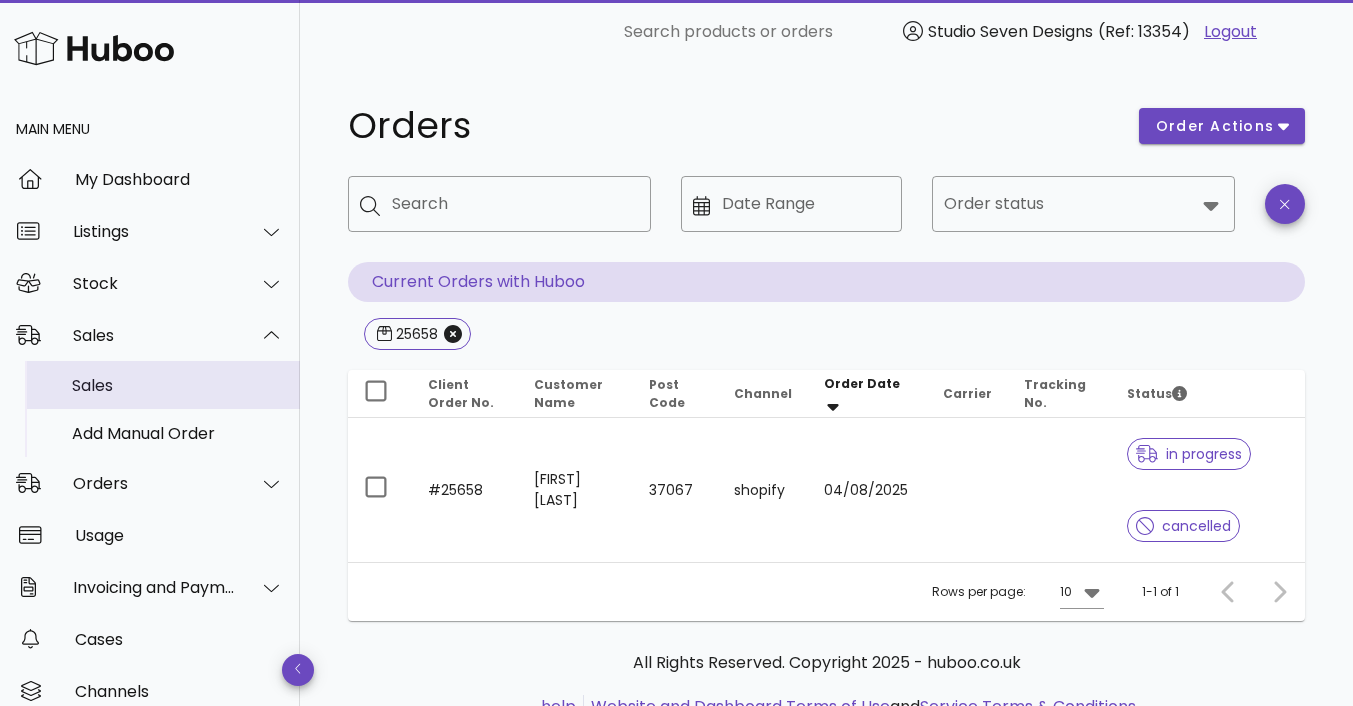 click on "Sales" at bounding box center (178, 385) 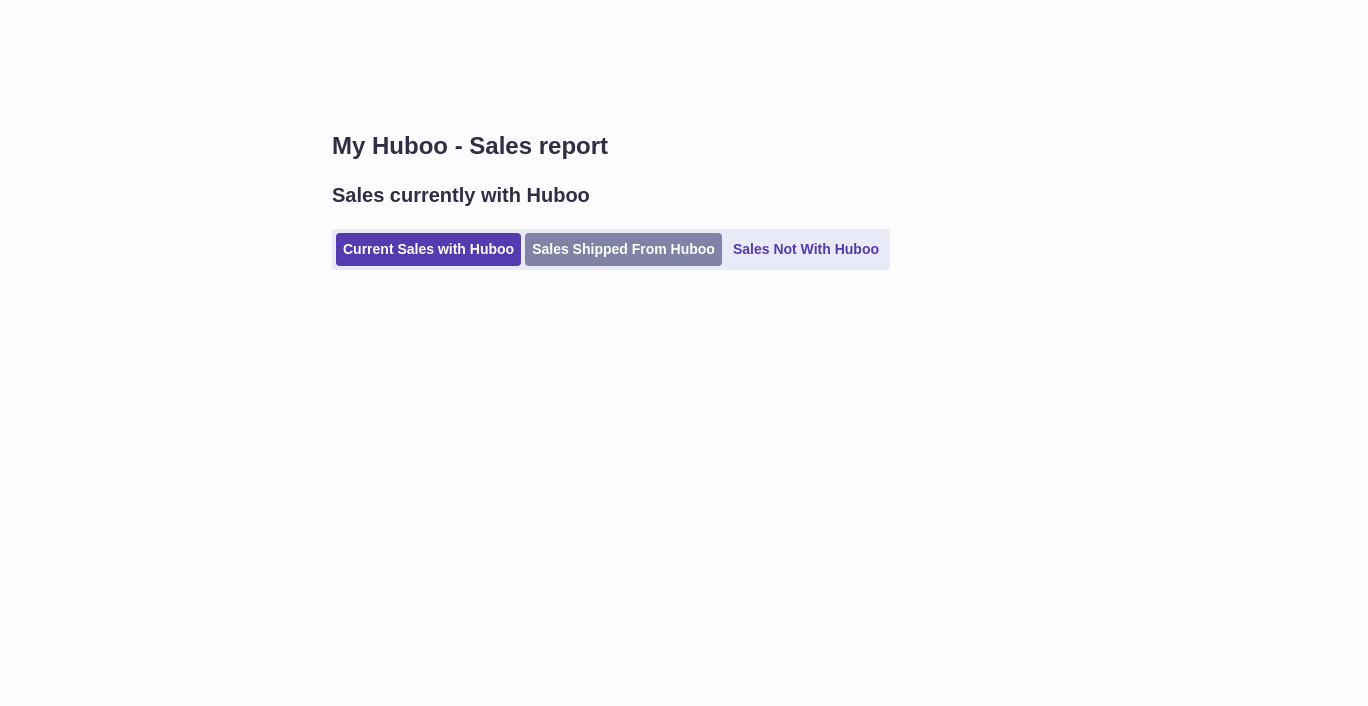 scroll, scrollTop: 0, scrollLeft: 0, axis: both 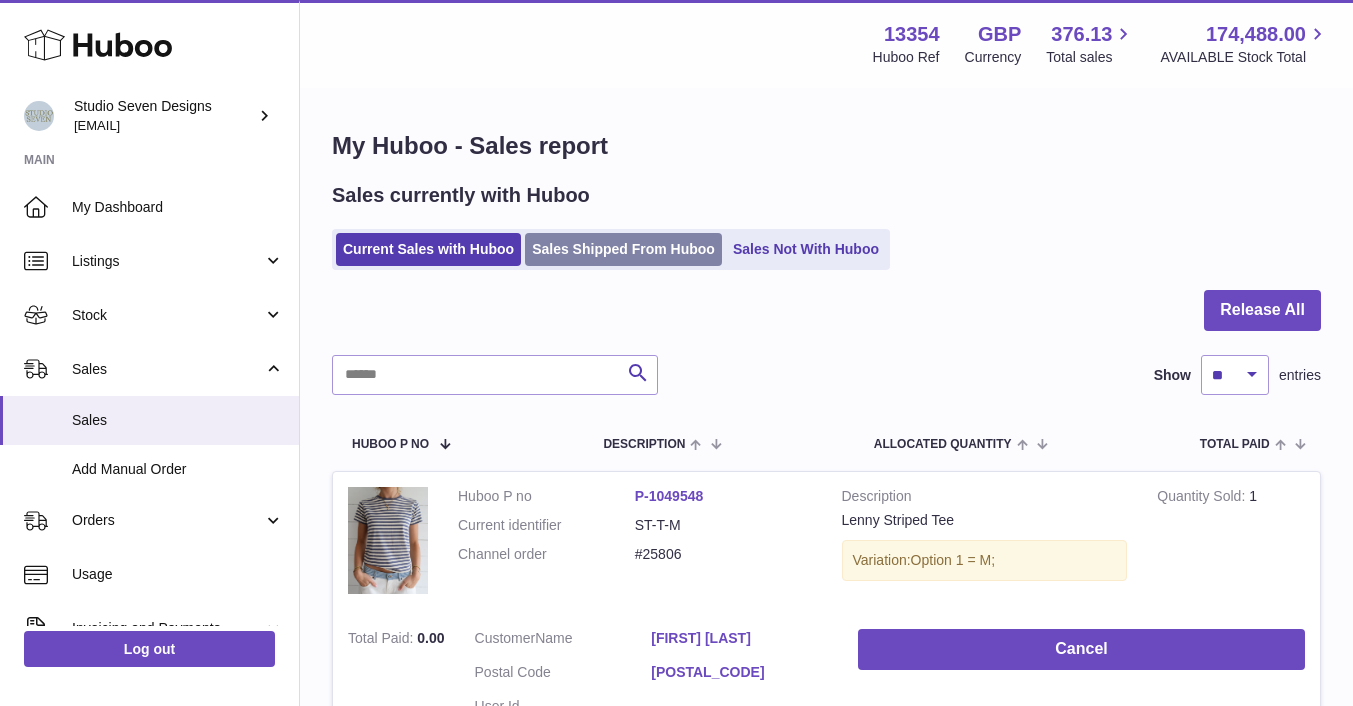 click on "Sales Shipped From Huboo" at bounding box center [623, 249] 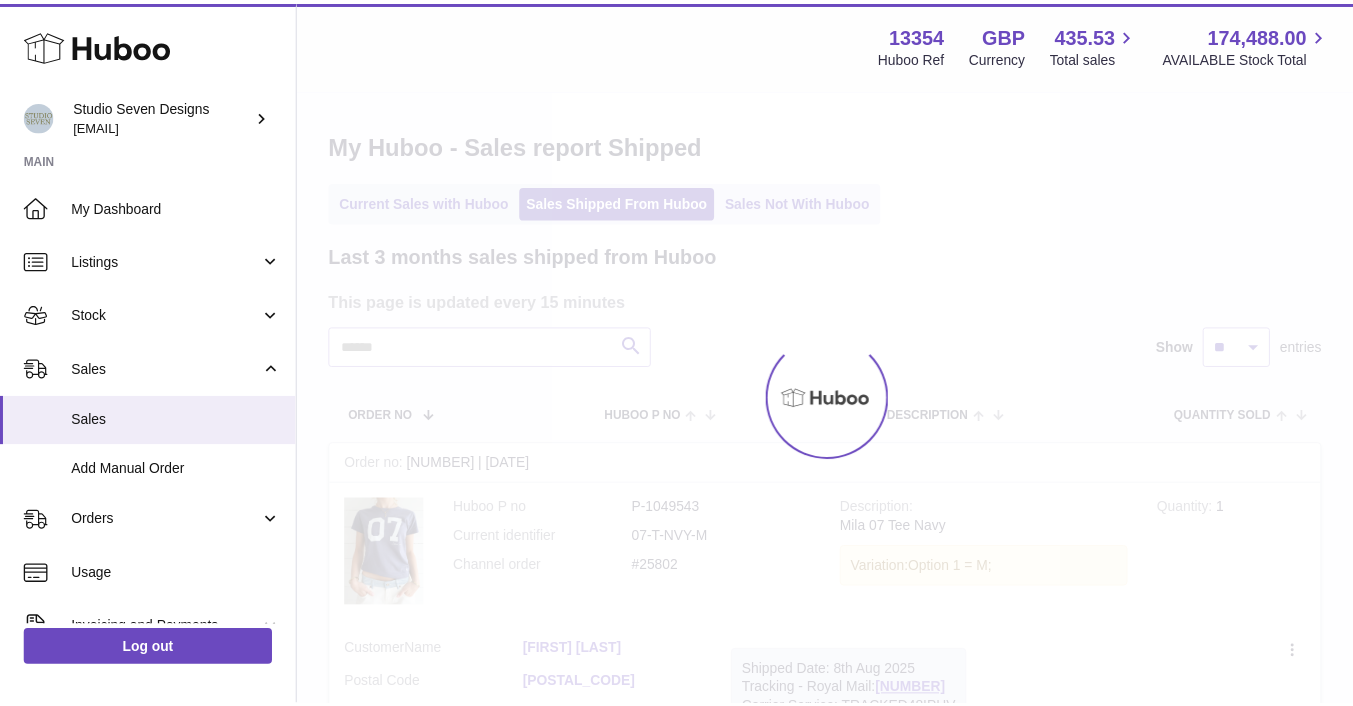 scroll, scrollTop: 0, scrollLeft: 0, axis: both 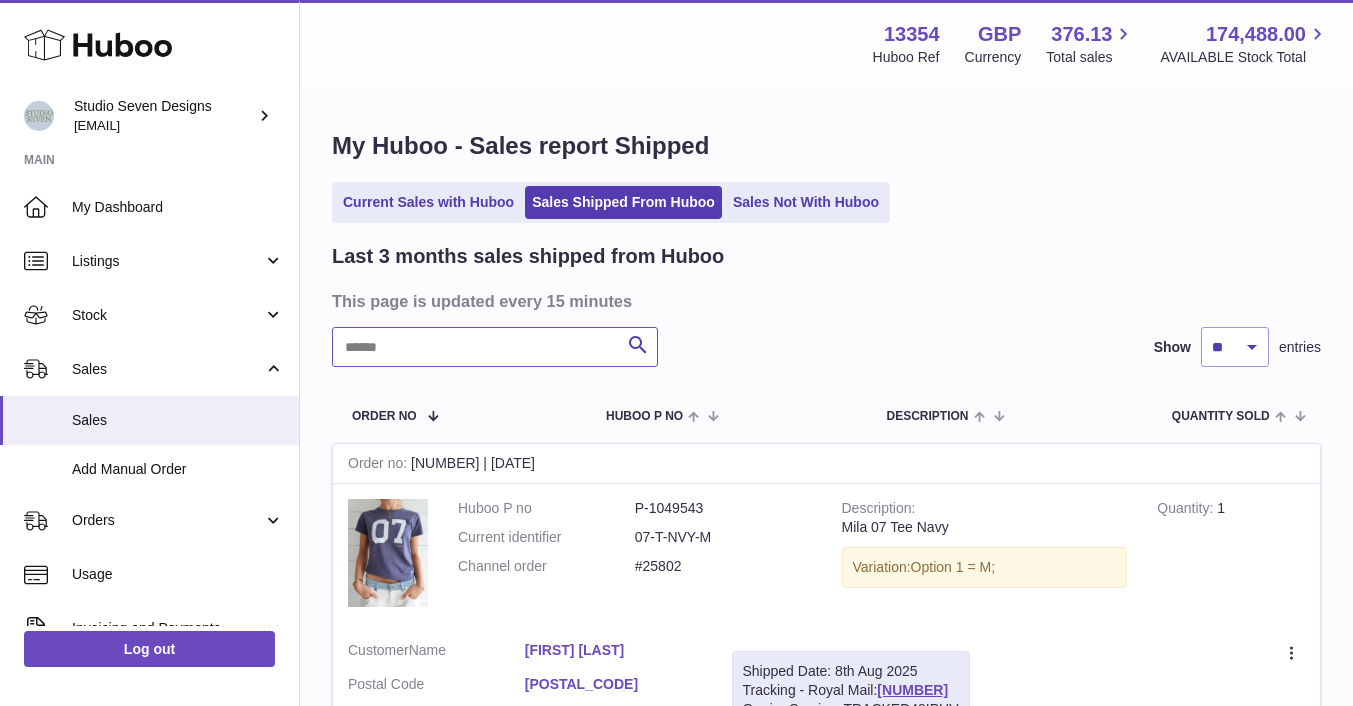 click at bounding box center [495, 347] 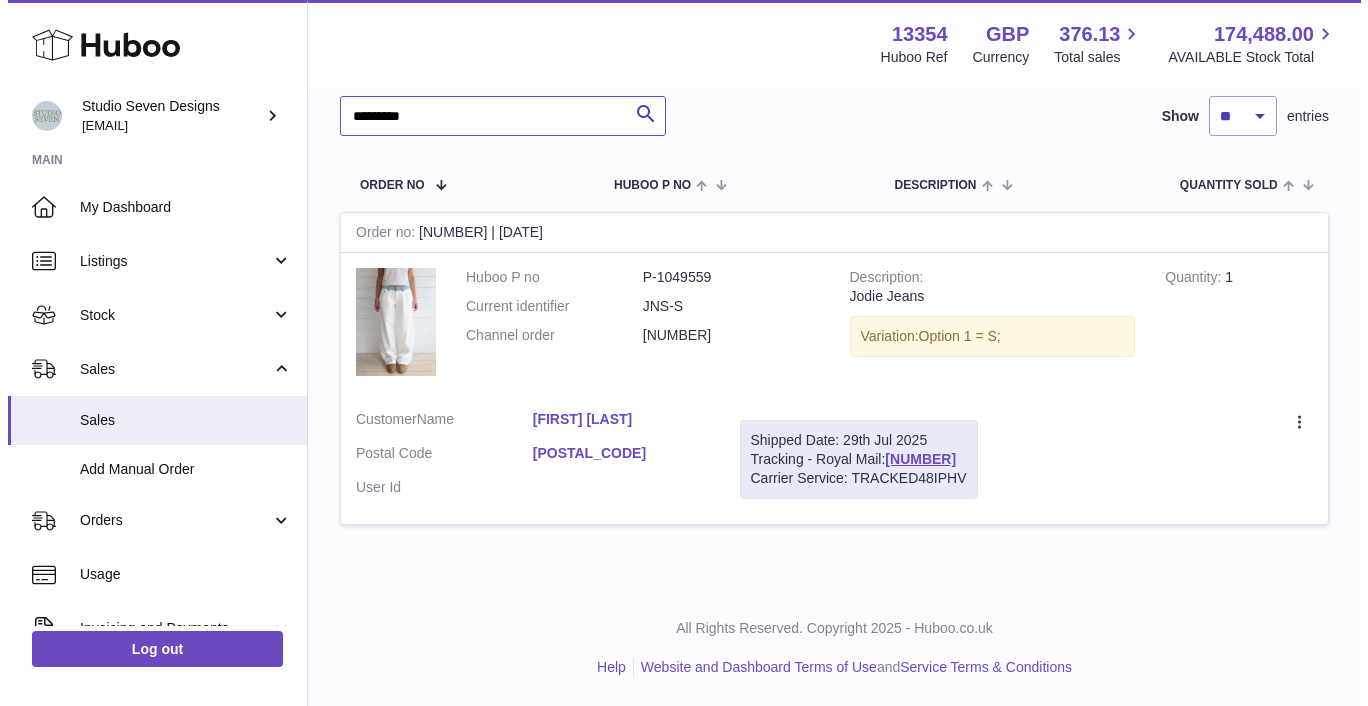 scroll, scrollTop: 232, scrollLeft: 0, axis: vertical 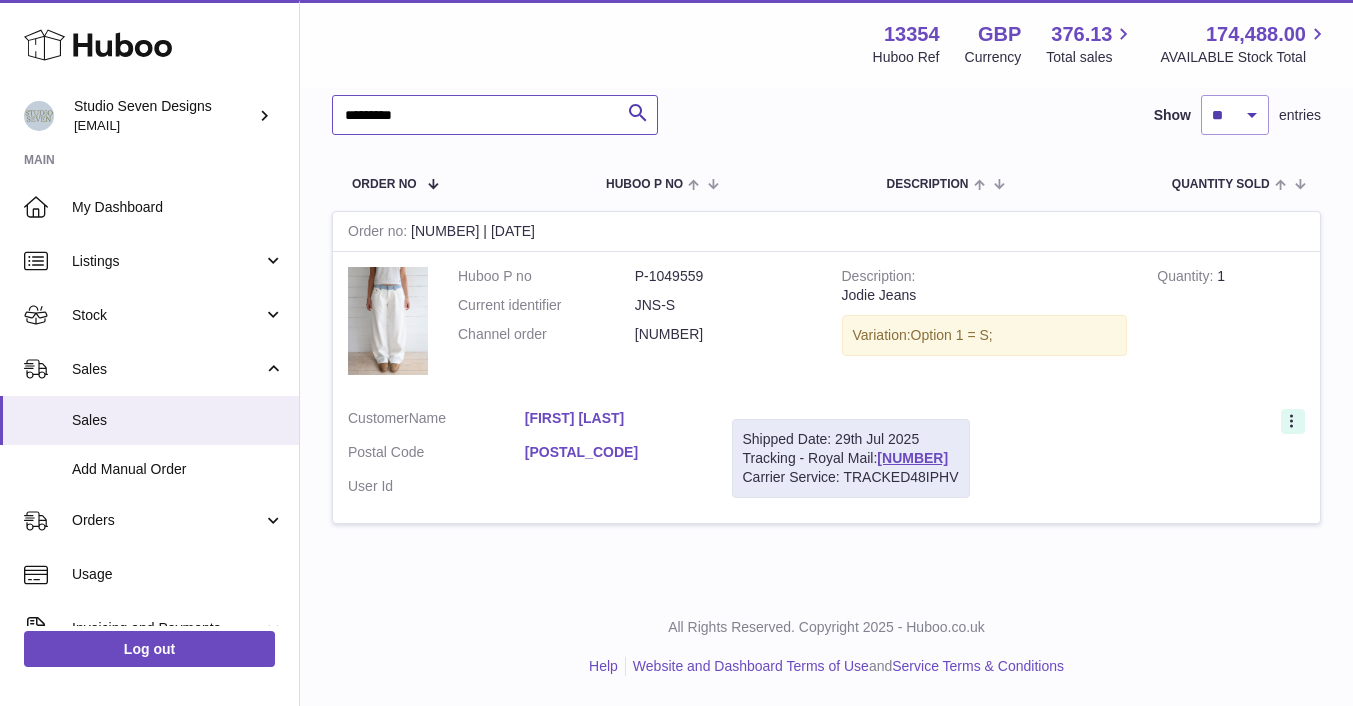 type on "*********" 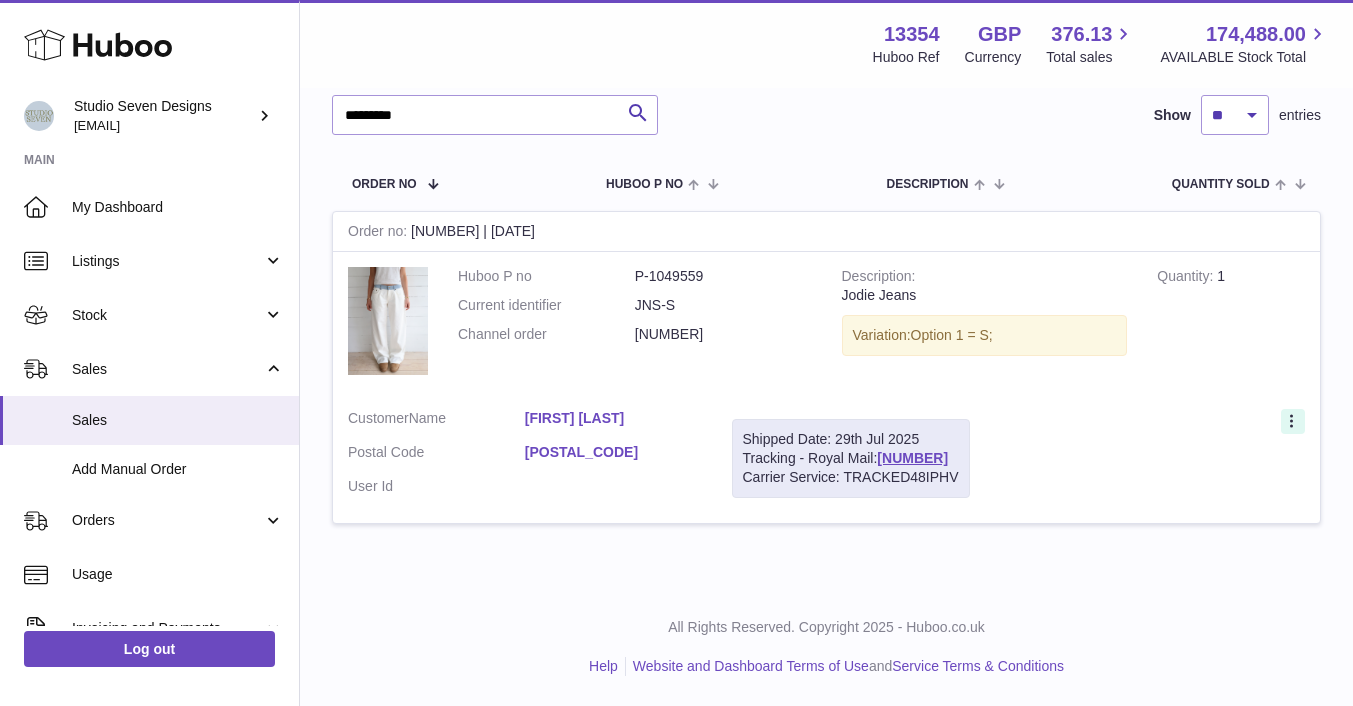 click 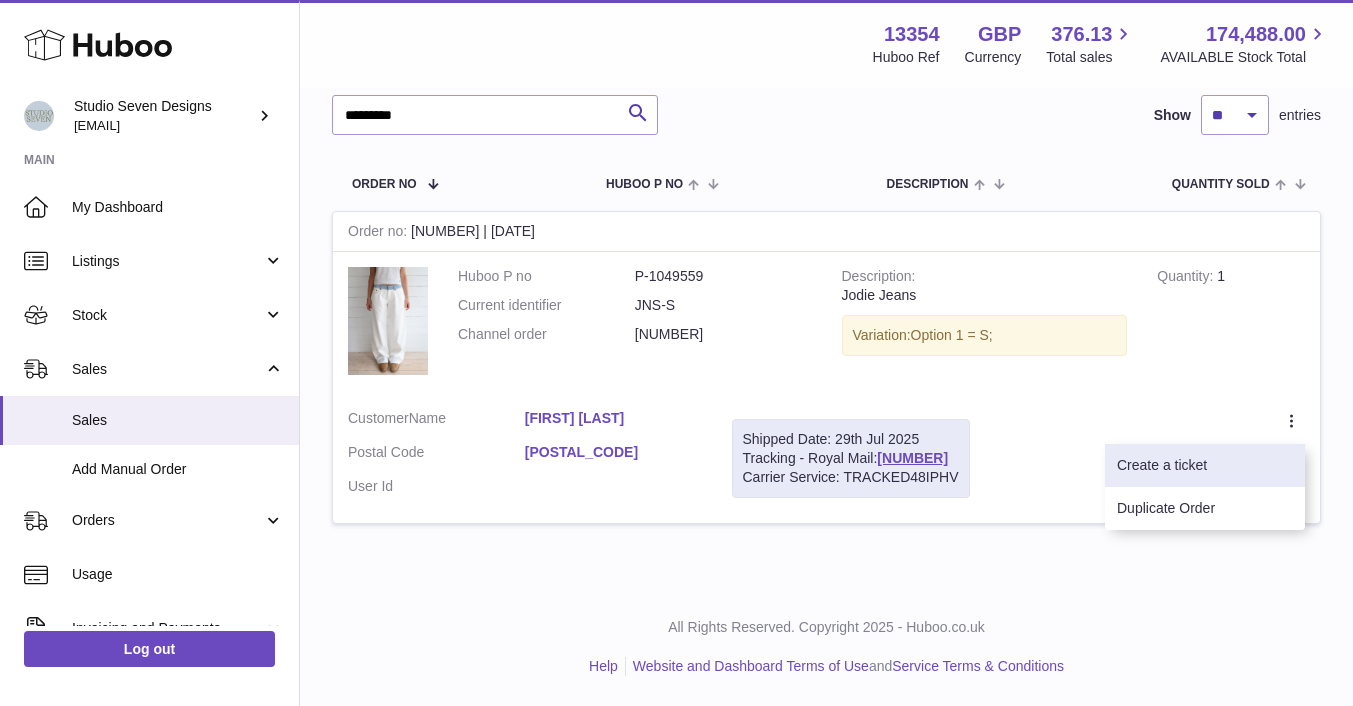 click on "Create a ticket" at bounding box center [1205, 465] 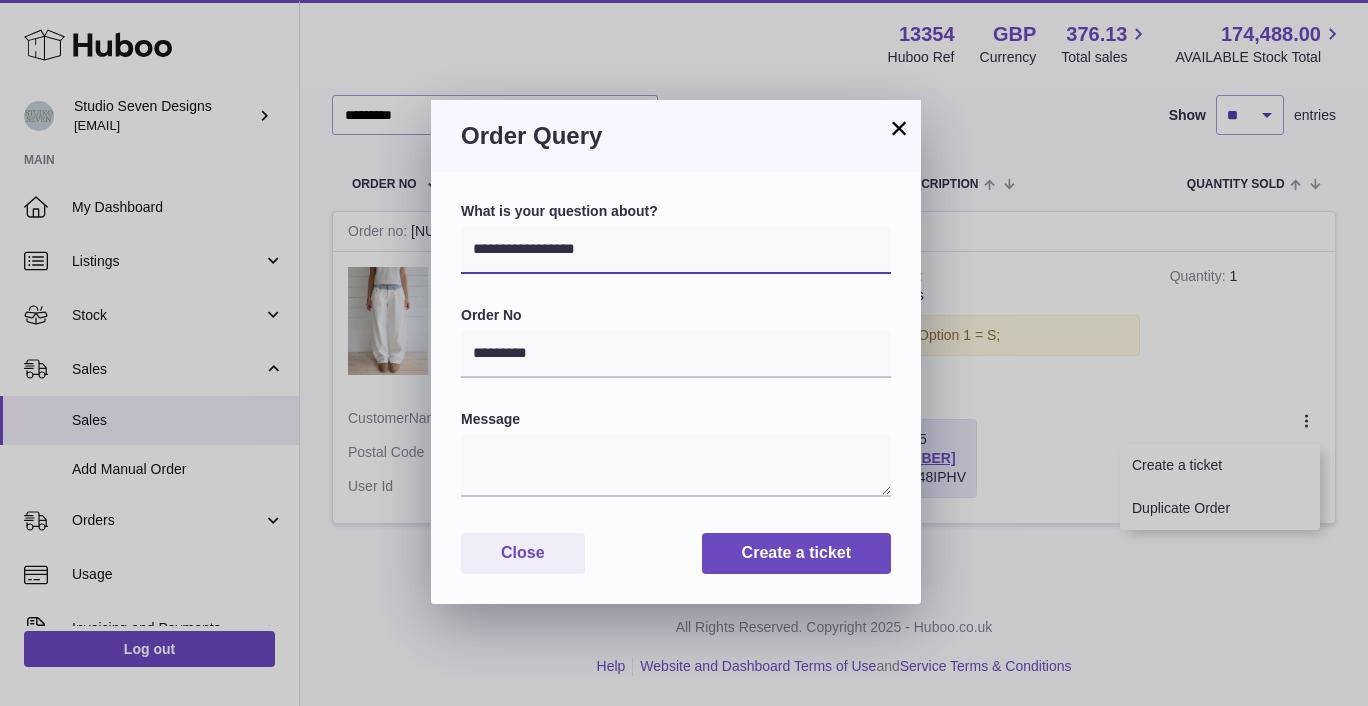 click on "**********" at bounding box center [676, 250] 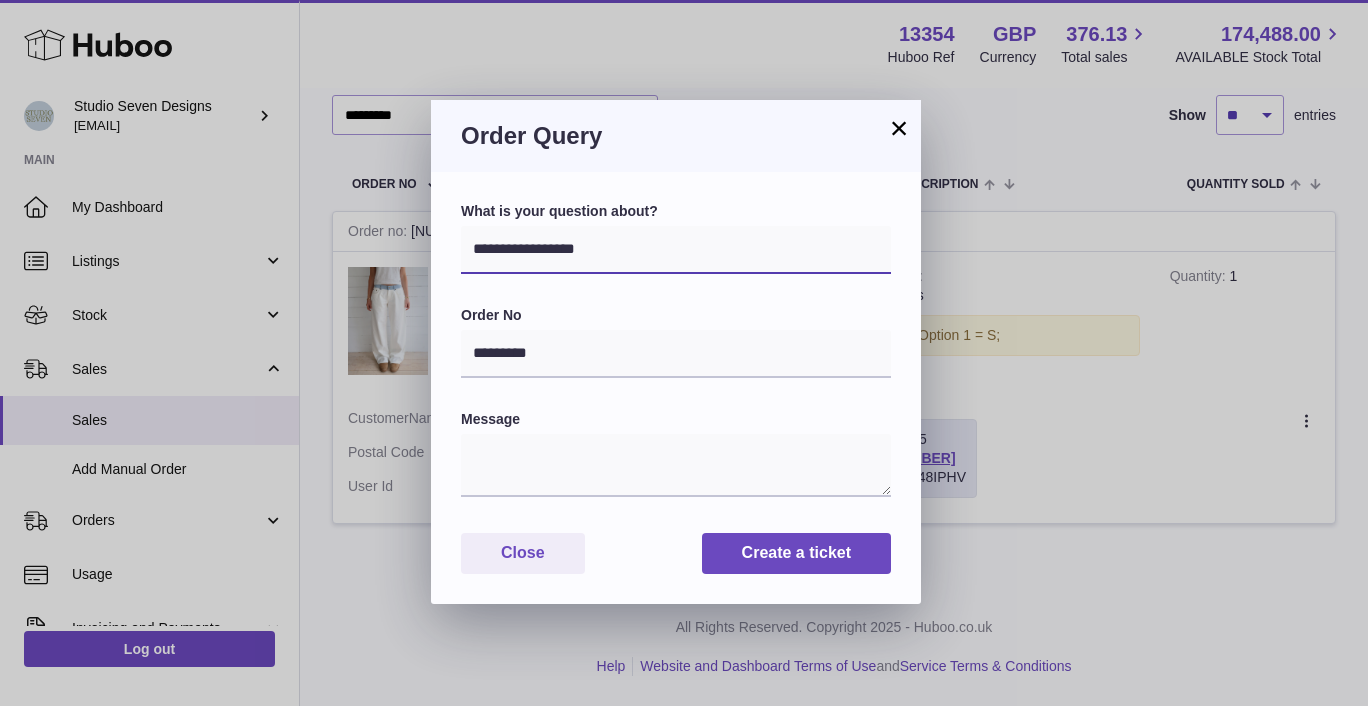 select on "*****" 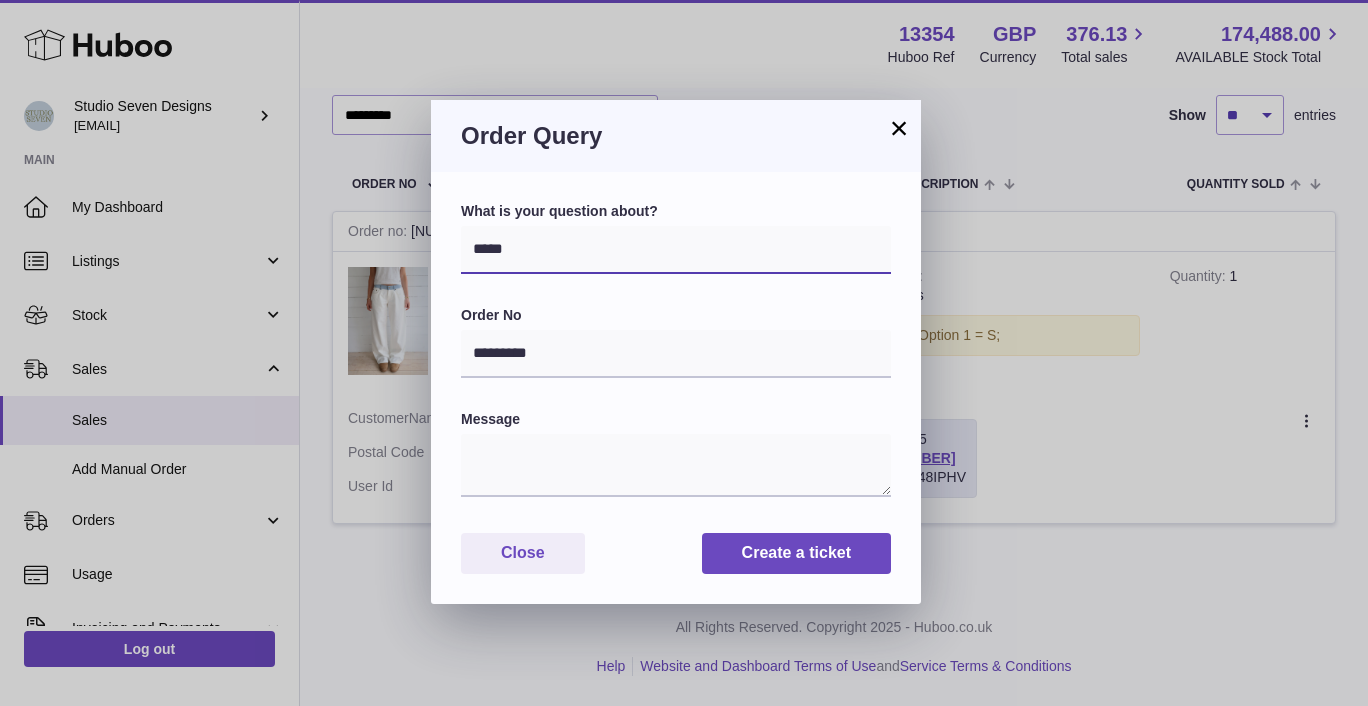 click on "**********" at bounding box center [676, 250] 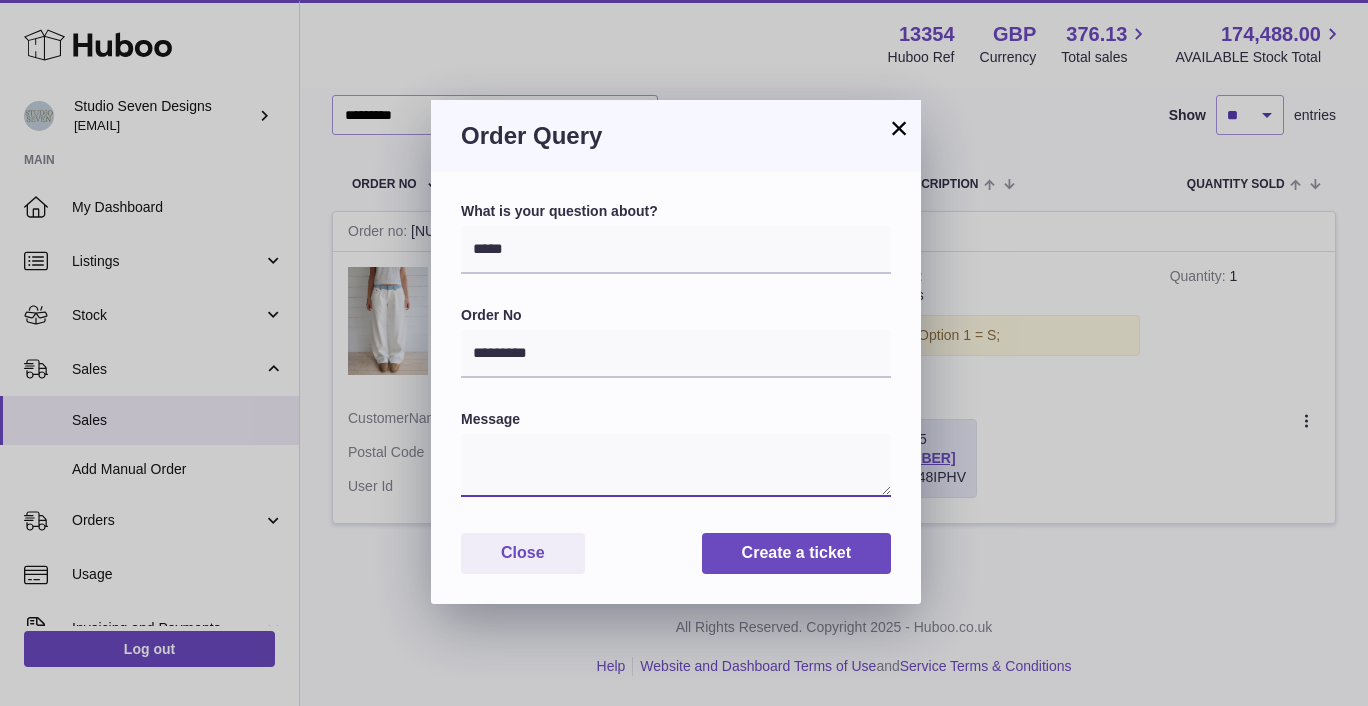 click at bounding box center (676, 465) 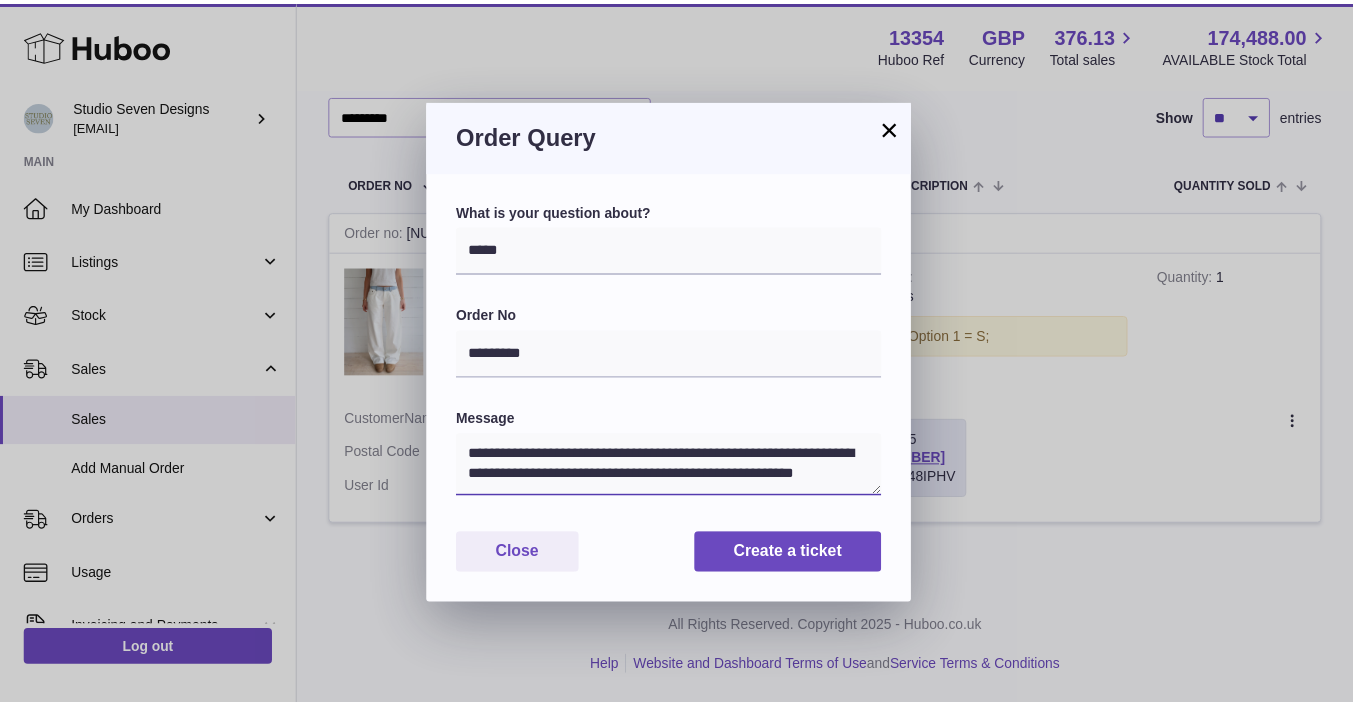 scroll, scrollTop: 8, scrollLeft: 0, axis: vertical 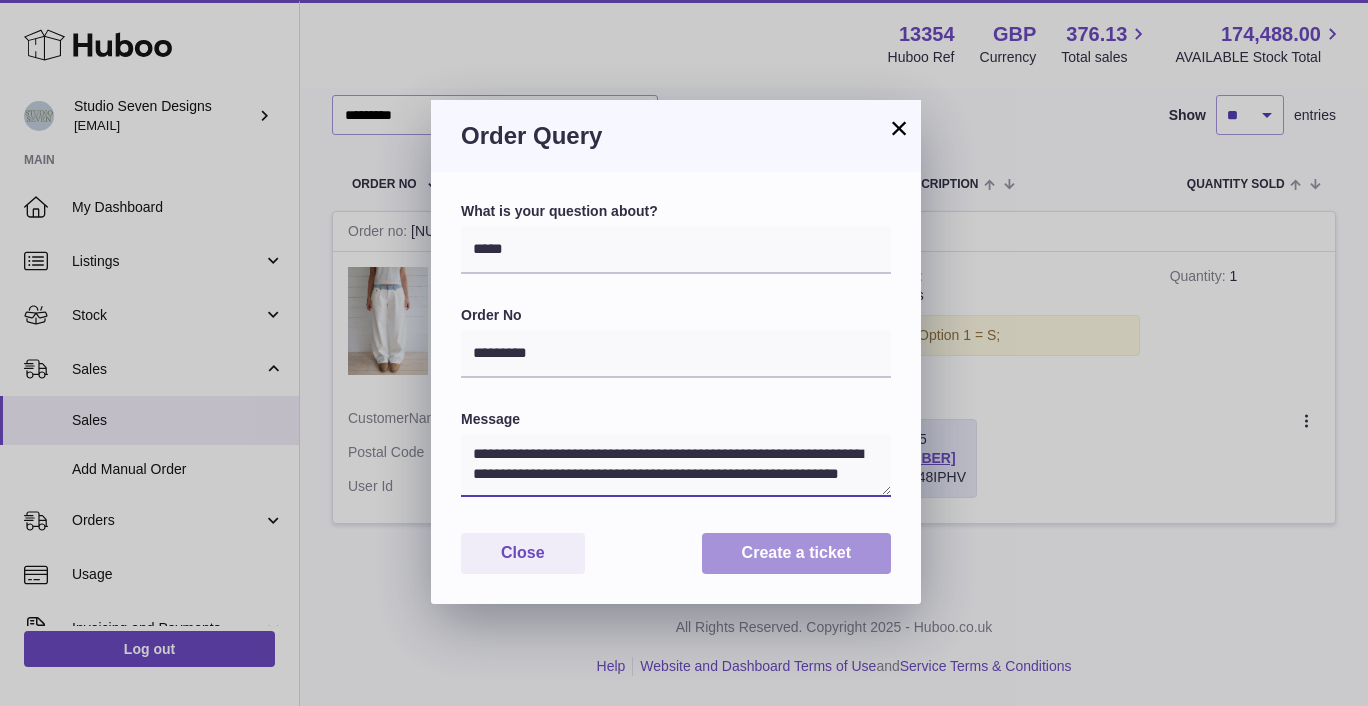 type on "**********" 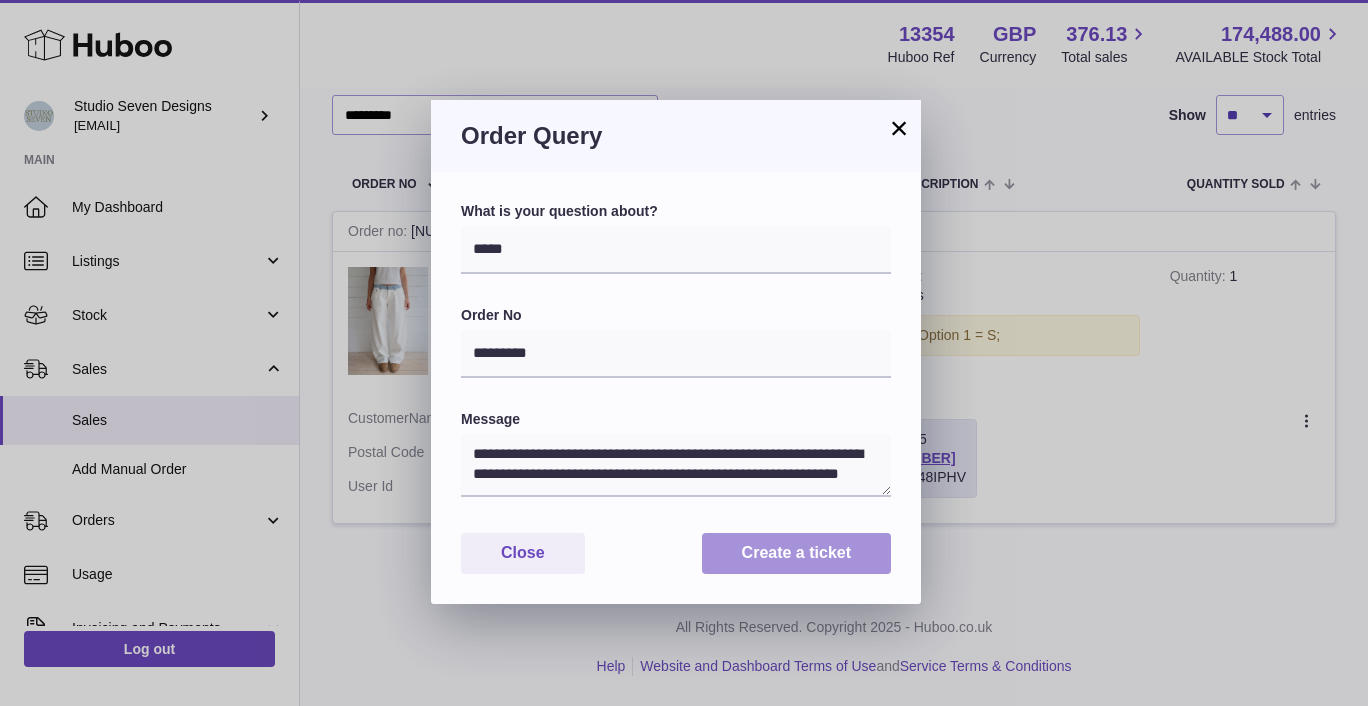click on "Create a ticket" at bounding box center [796, 553] 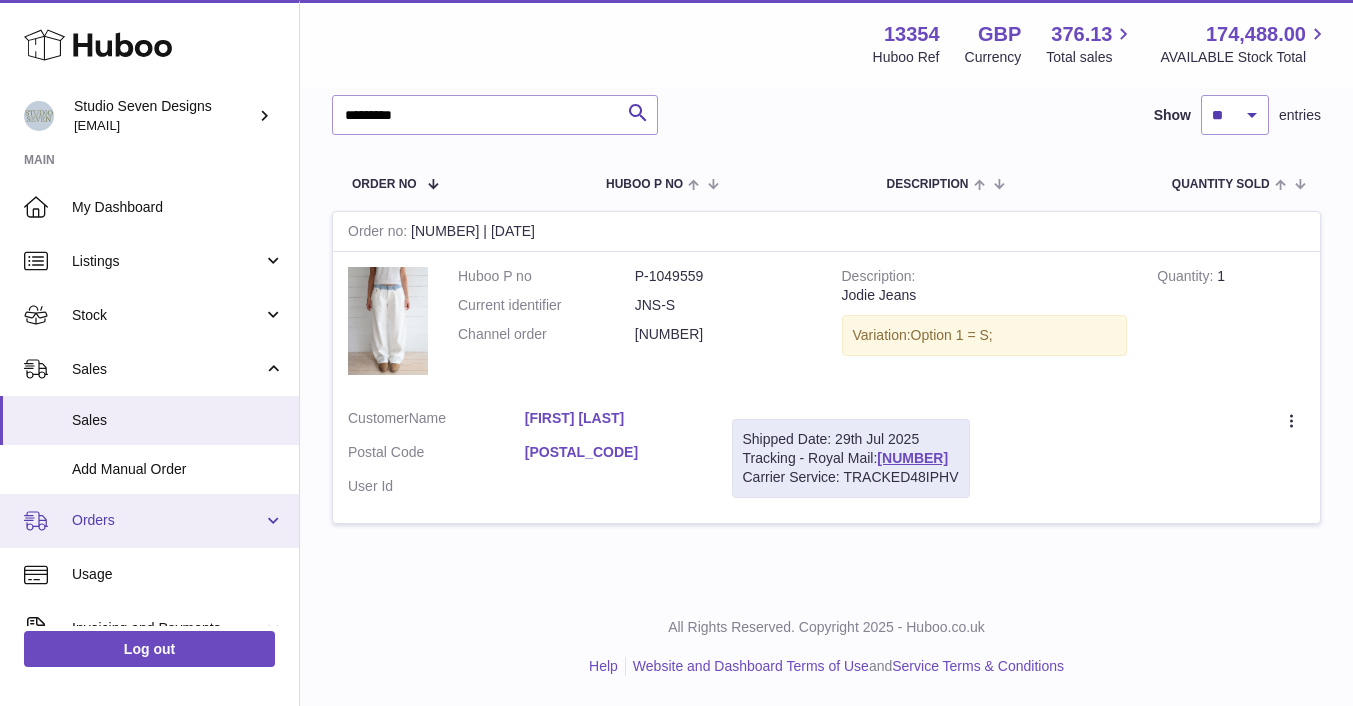 click on "Orders" at bounding box center (167, 520) 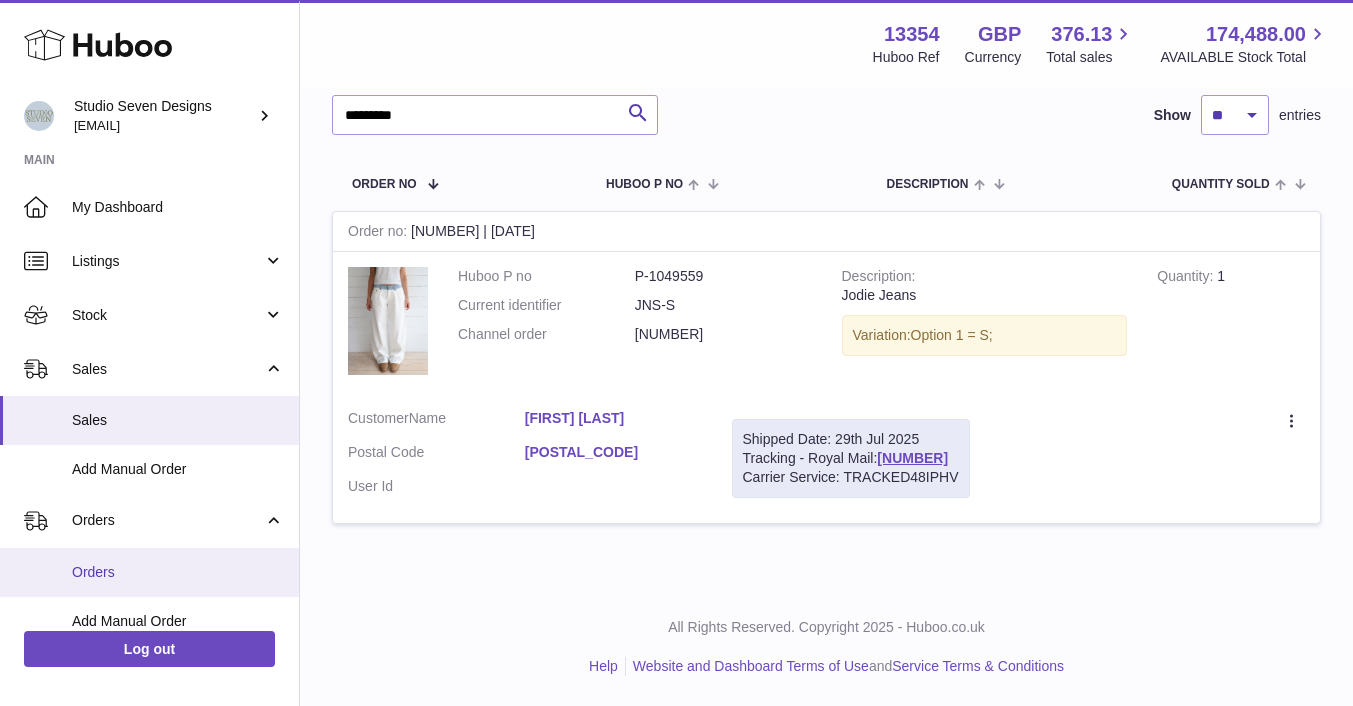 click on "Orders" at bounding box center [178, 572] 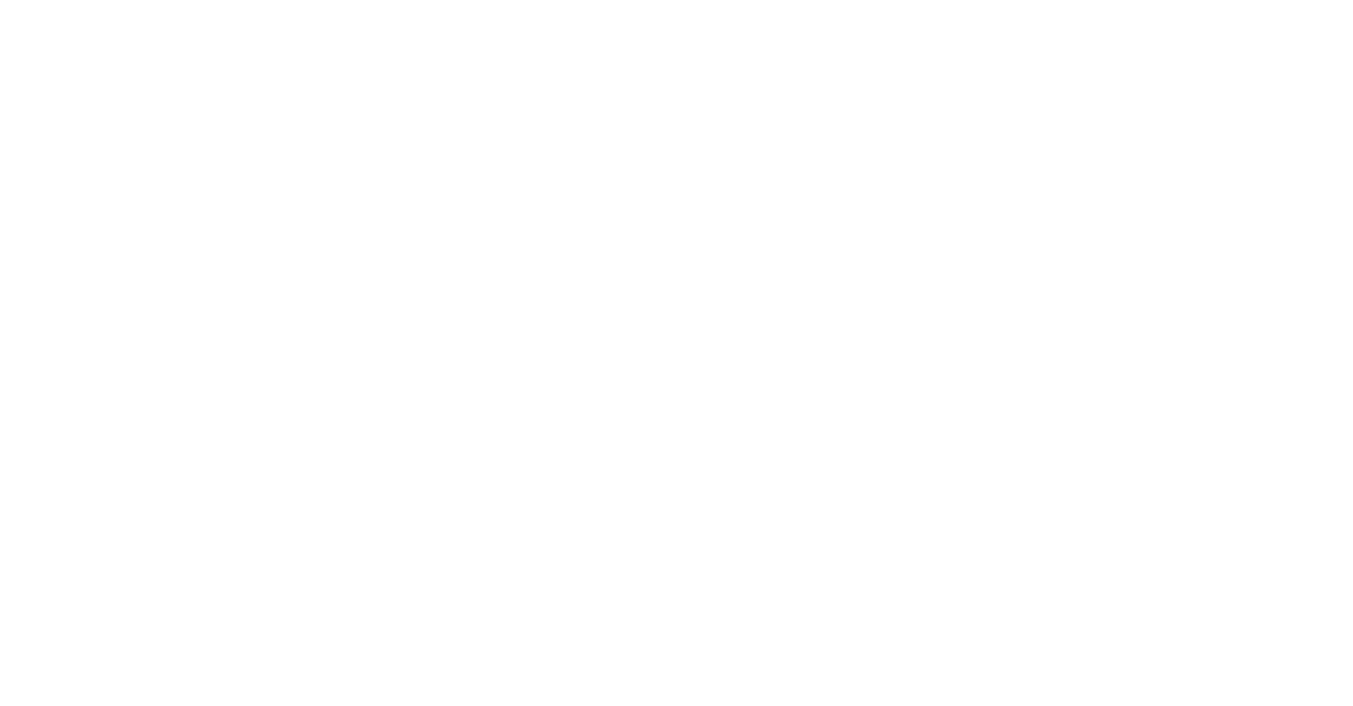 scroll, scrollTop: 0, scrollLeft: 0, axis: both 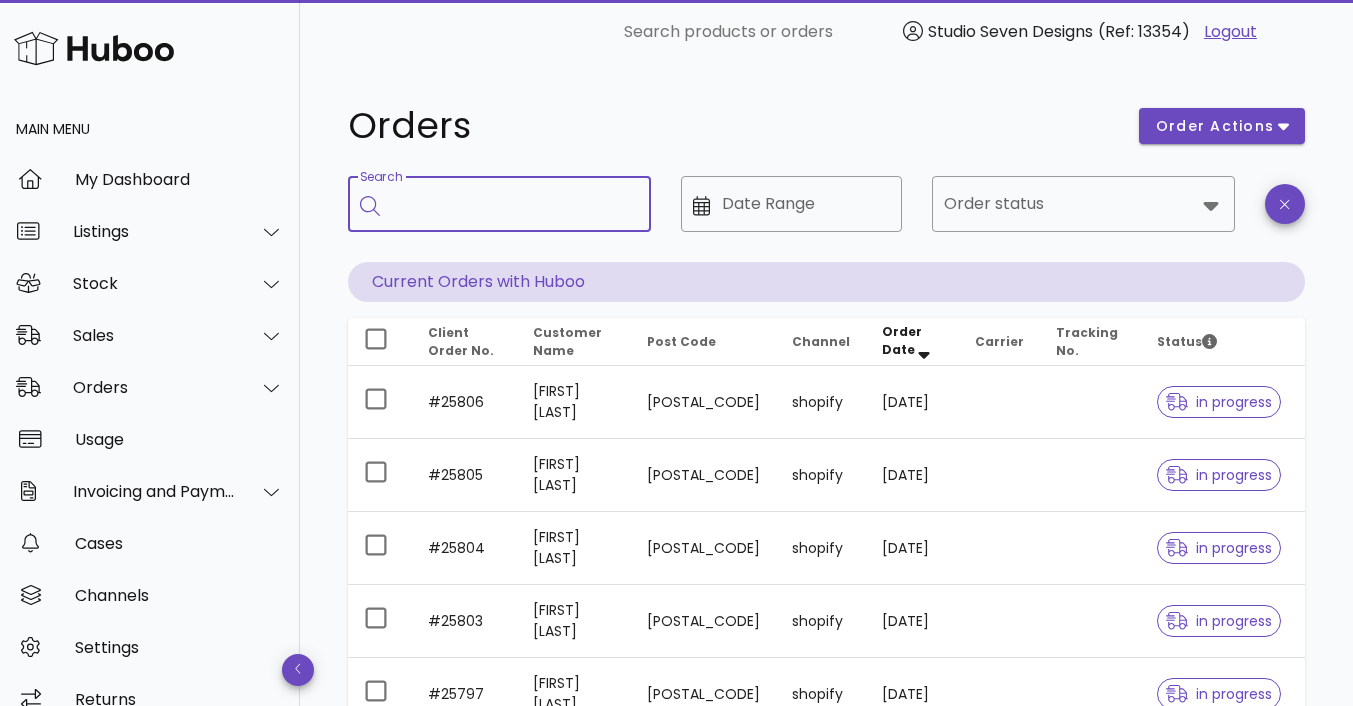 click on "Search" at bounding box center (513, 204) 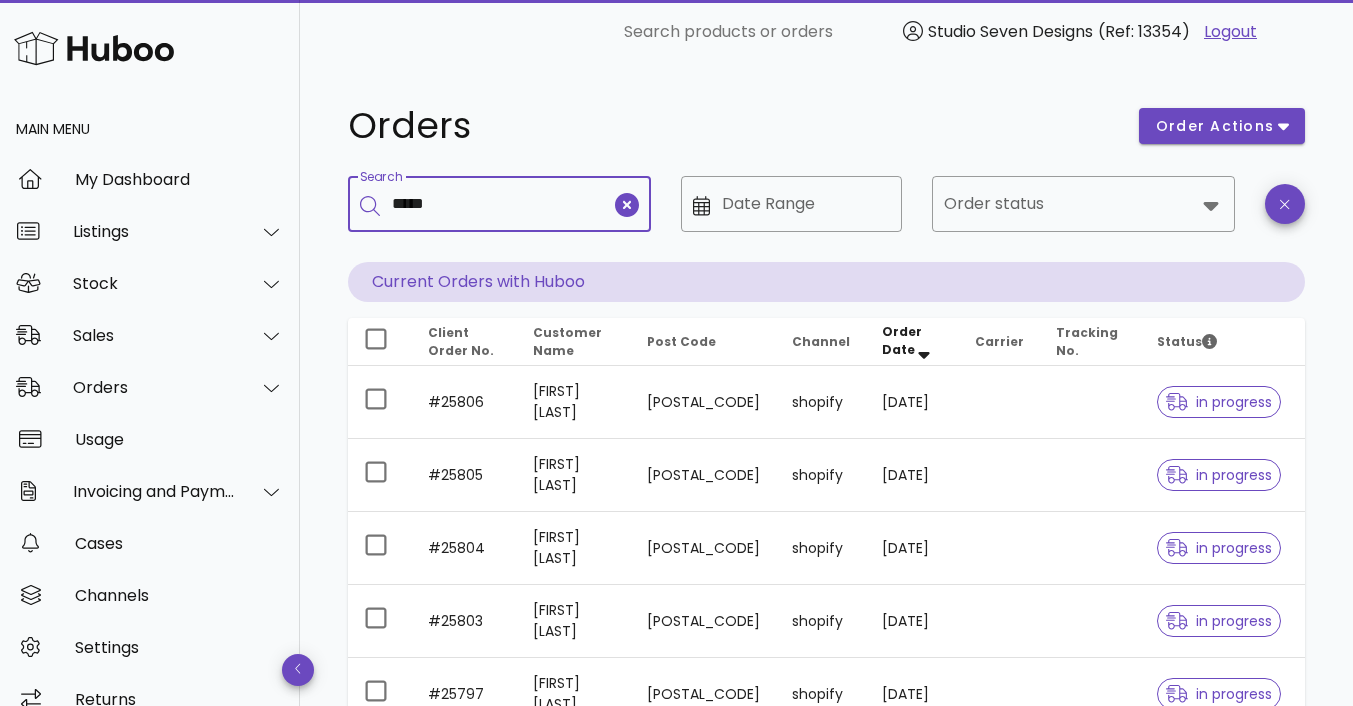 type on "*****" 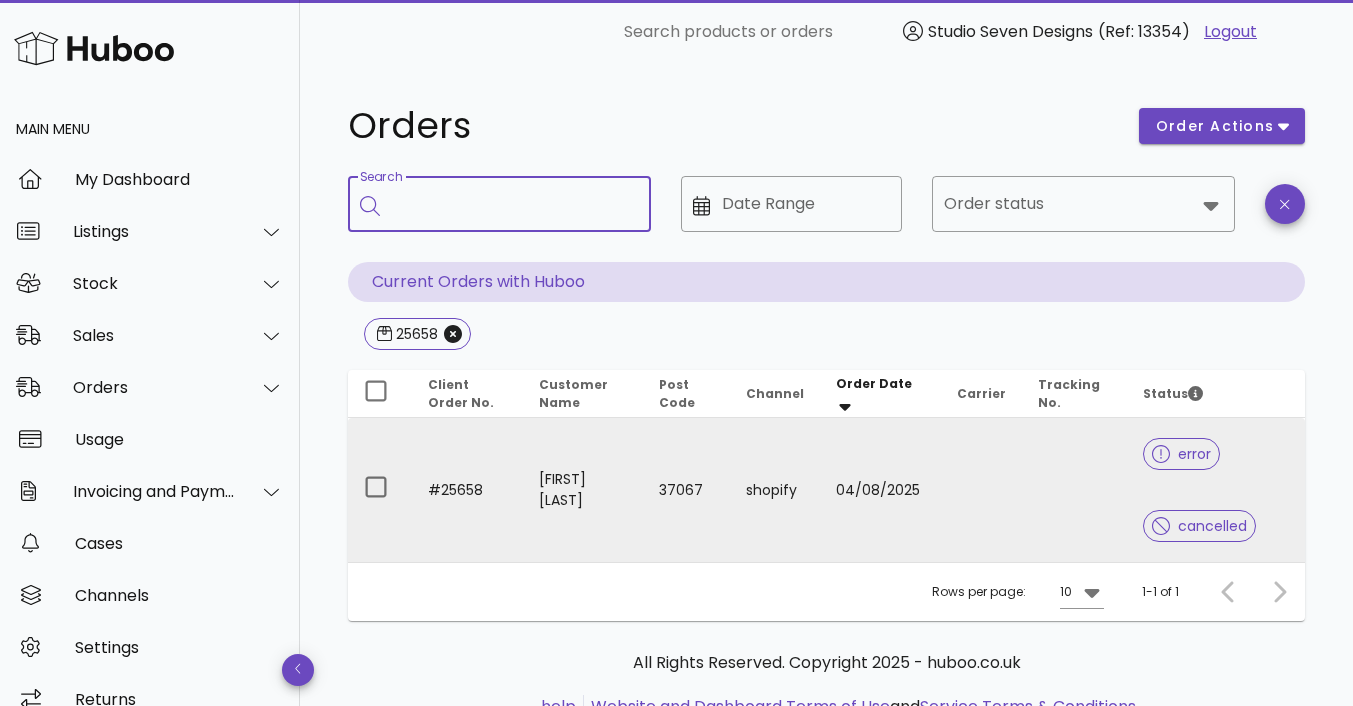 click at bounding box center (1074, 490) 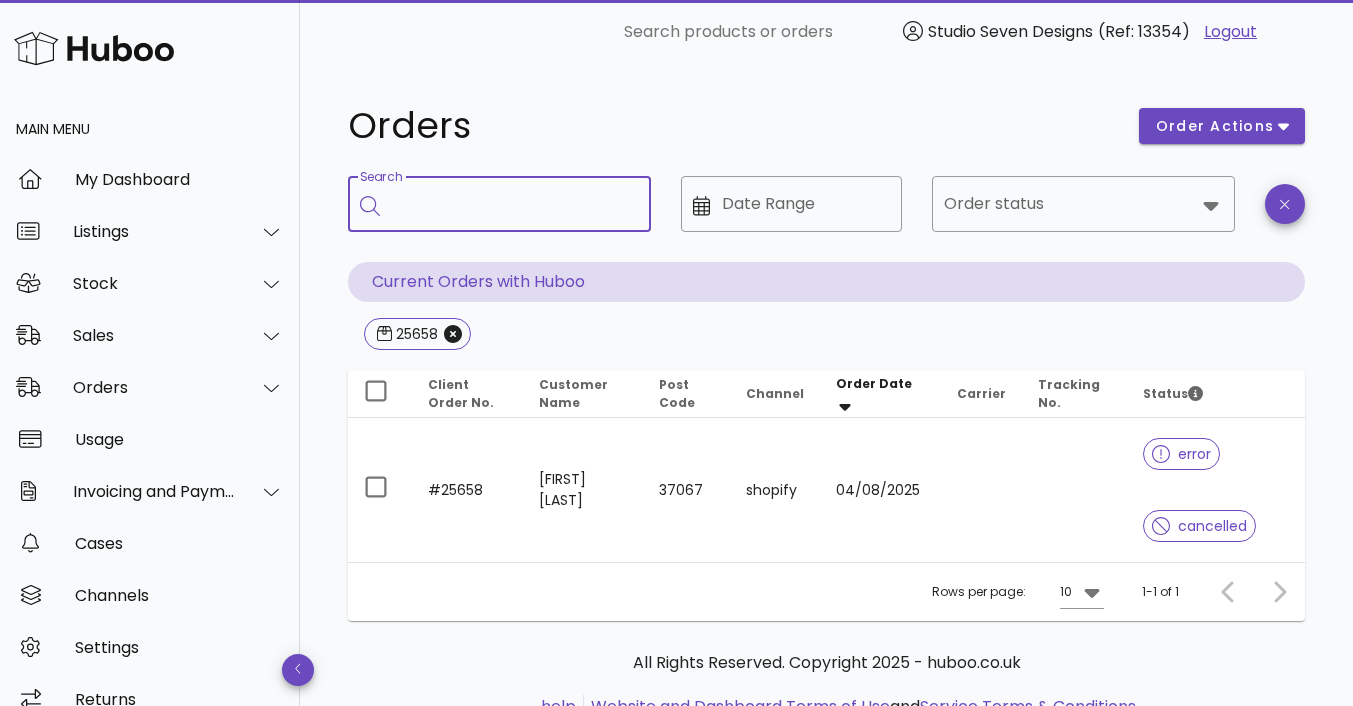 click on "Search" at bounding box center [513, 204] 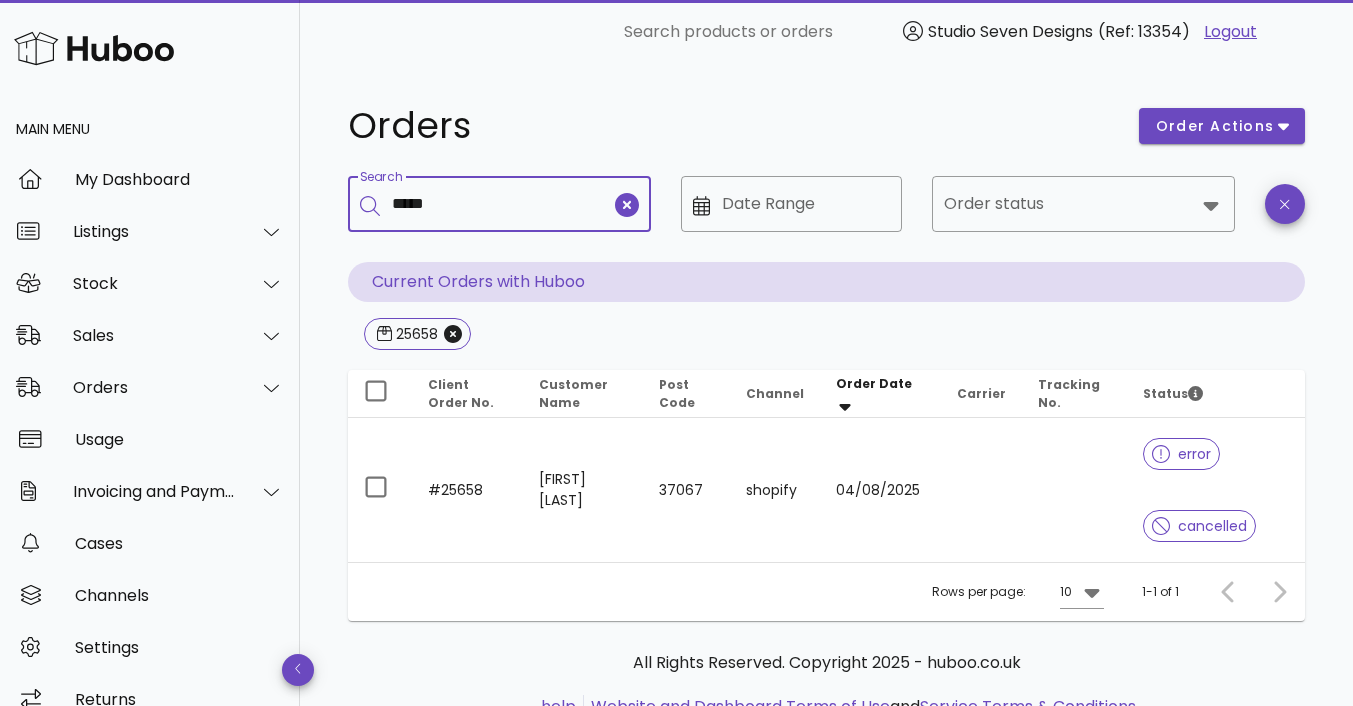 type on "*****" 